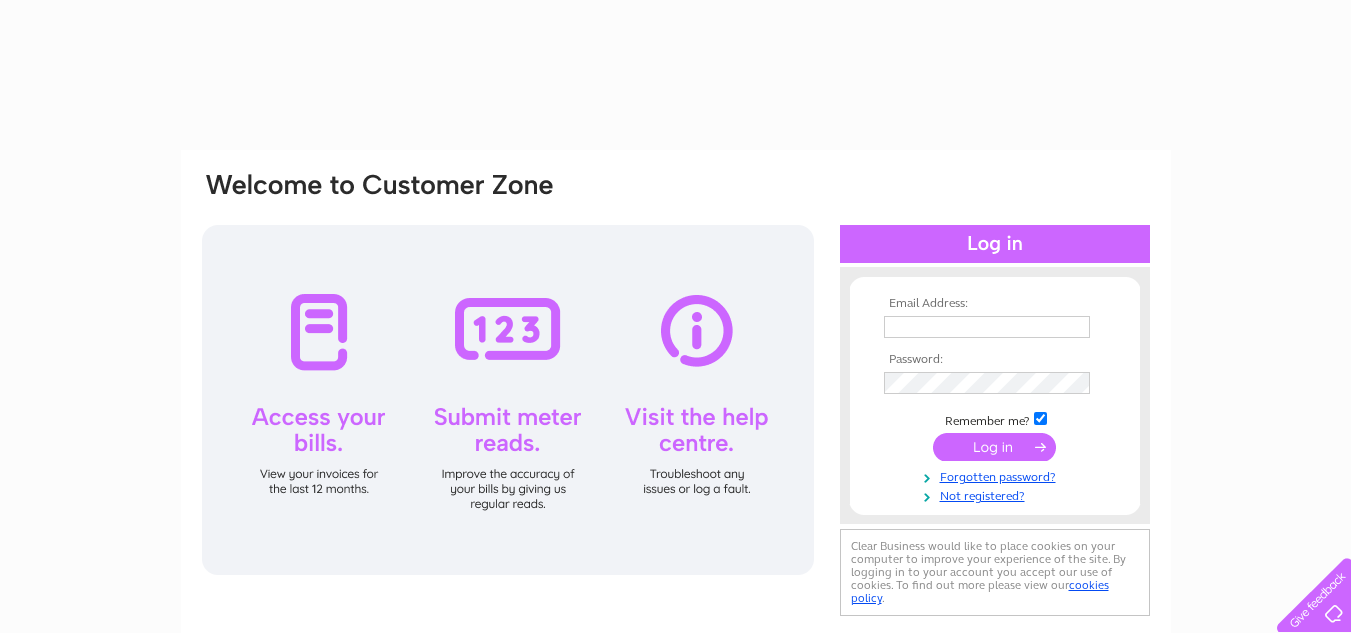 scroll, scrollTop: 0, scrollLeft: 0, axis: both 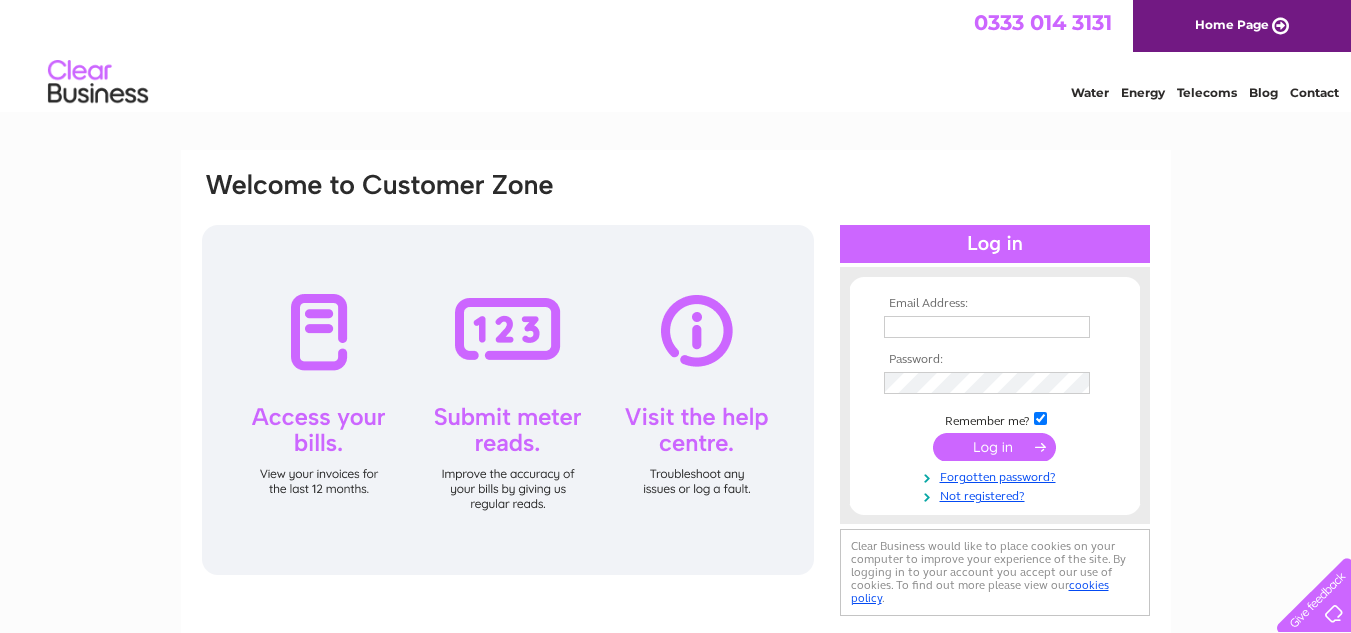 drag, startPoint x: 0, startPoint y: 0, endPoint x: 983, endPoint y: 322, distance: 1034.395 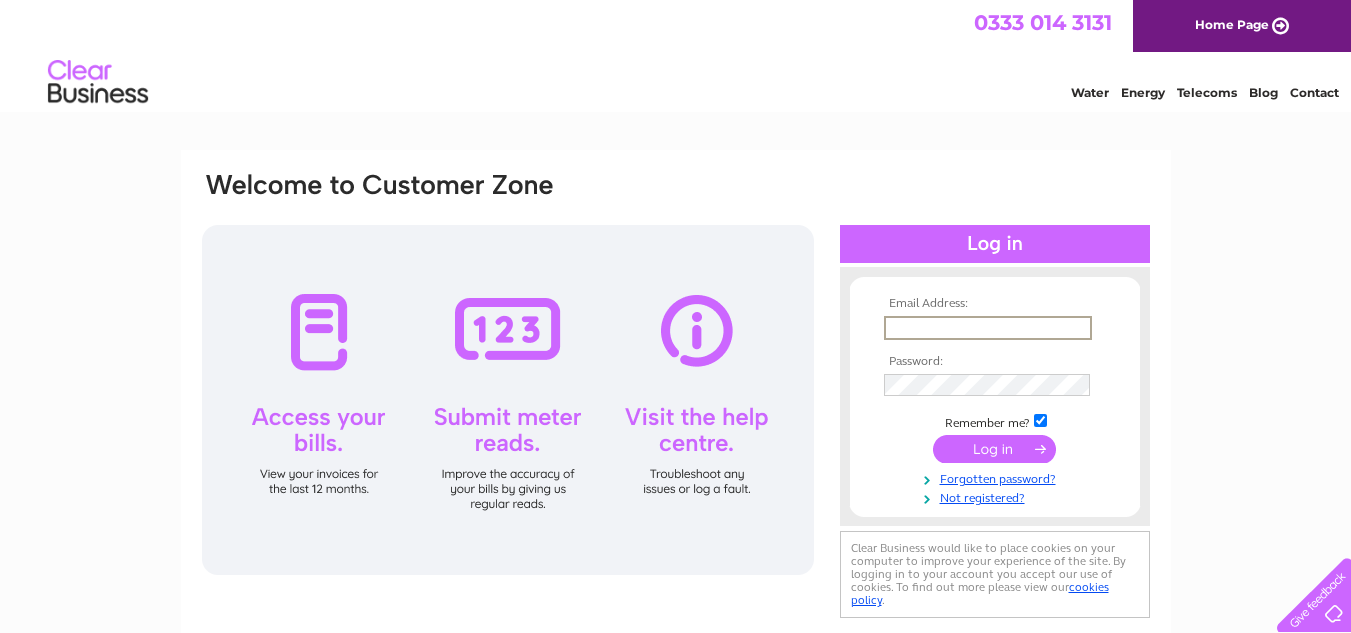 type on "aureliuscycles@gmail.com" 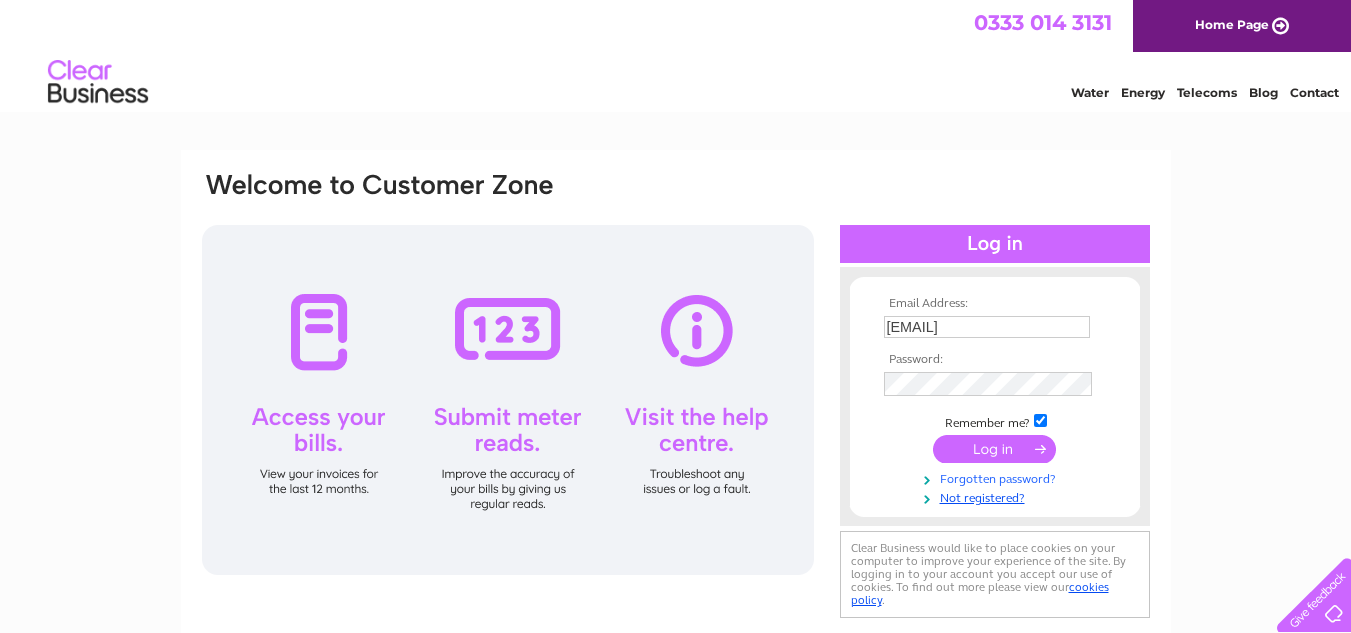 click on "Forgotten password?" at bounding box center [997, 477] 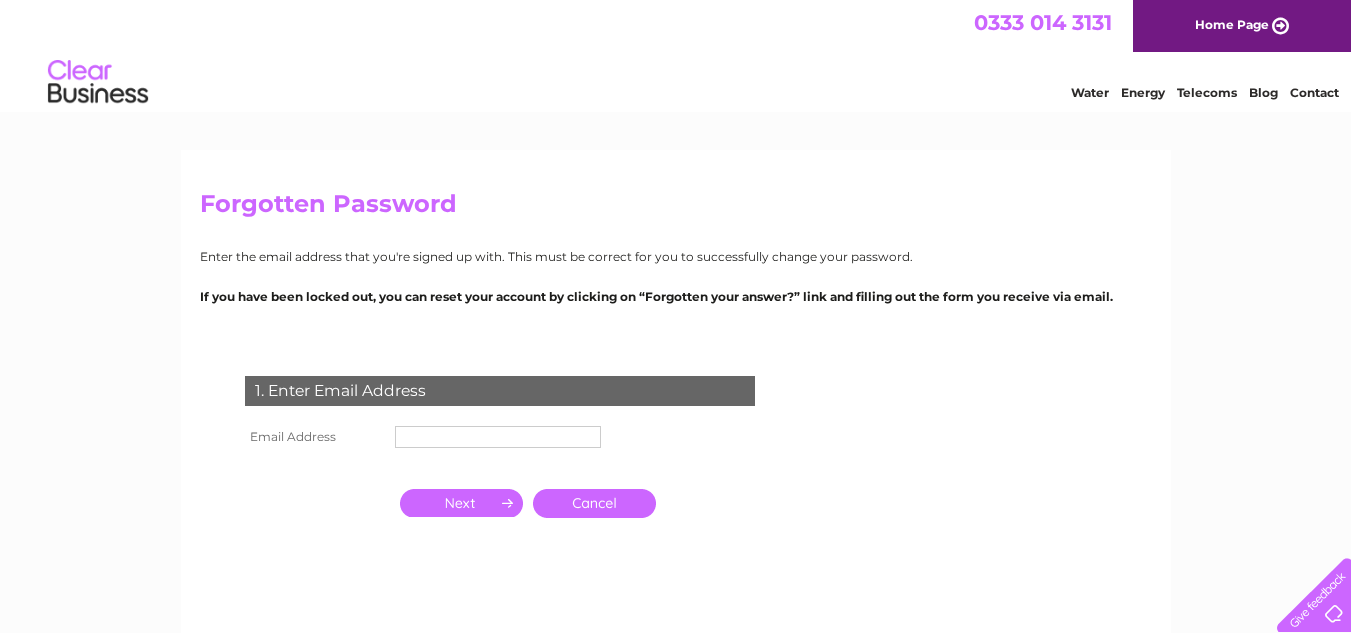 scroll, scrollTop: 0, scrollLeft: 0, axis: both 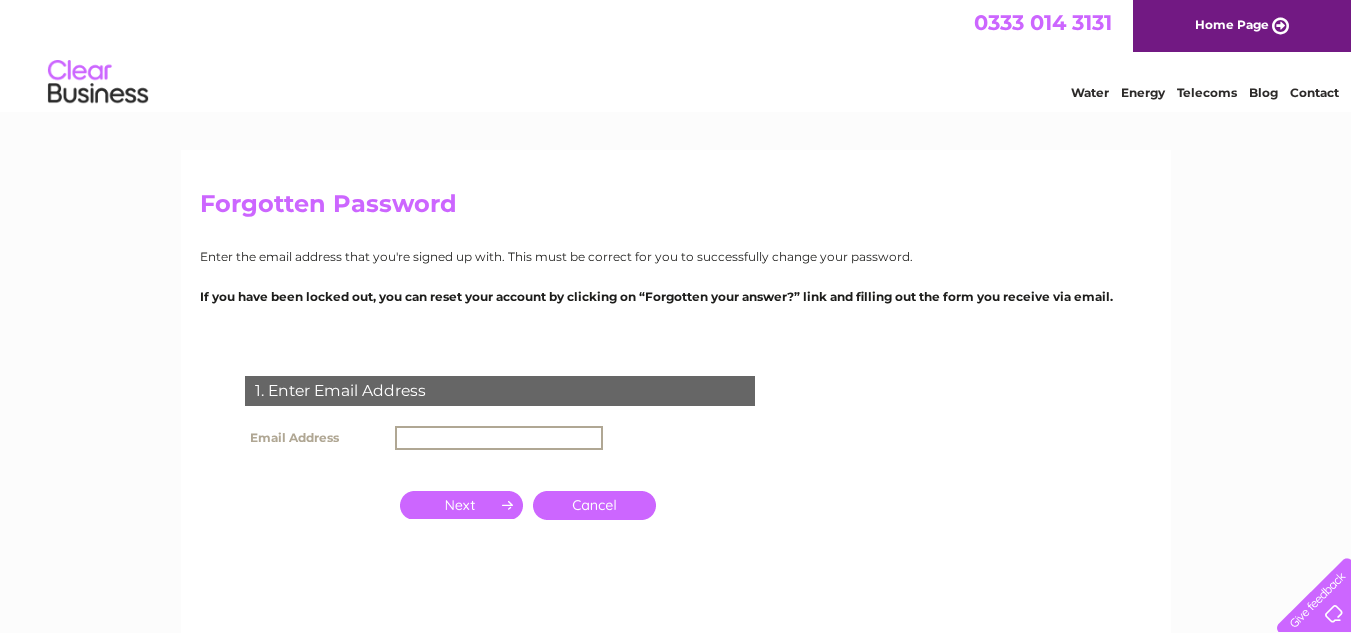 type on "aureliuscycles@gmail.com" 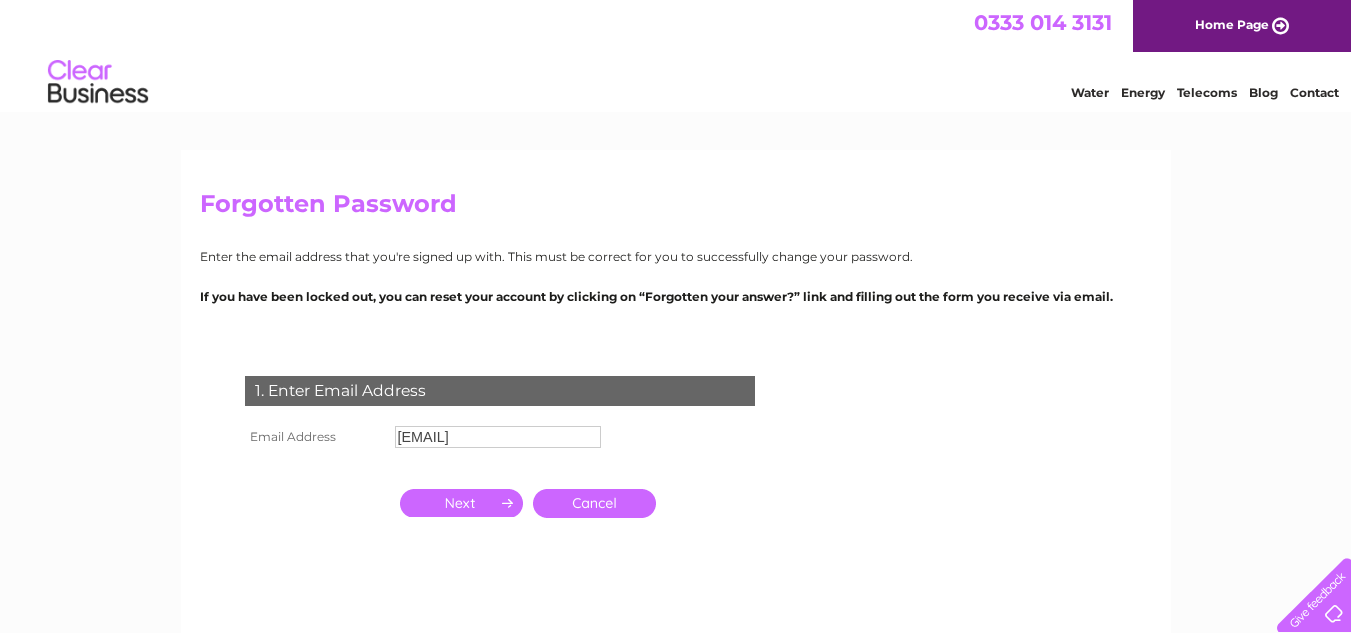 click at bounding box center (461, 503) 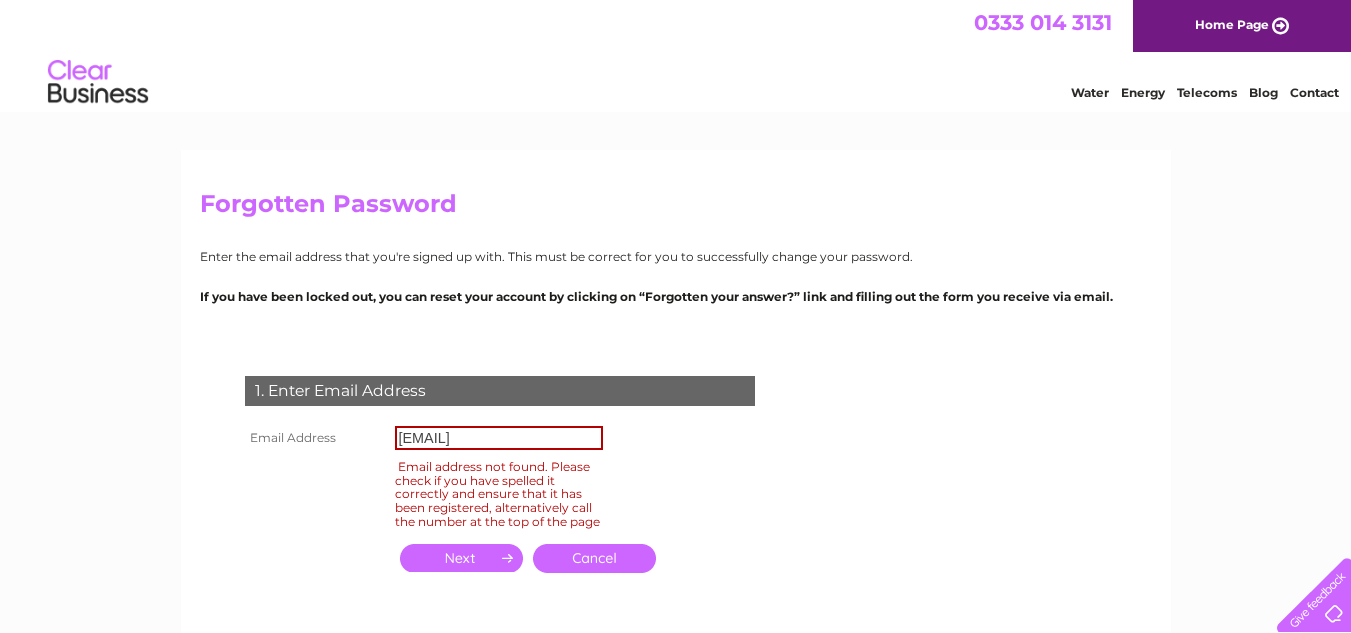 click on "Cancel" at bounding box center [594, 558] 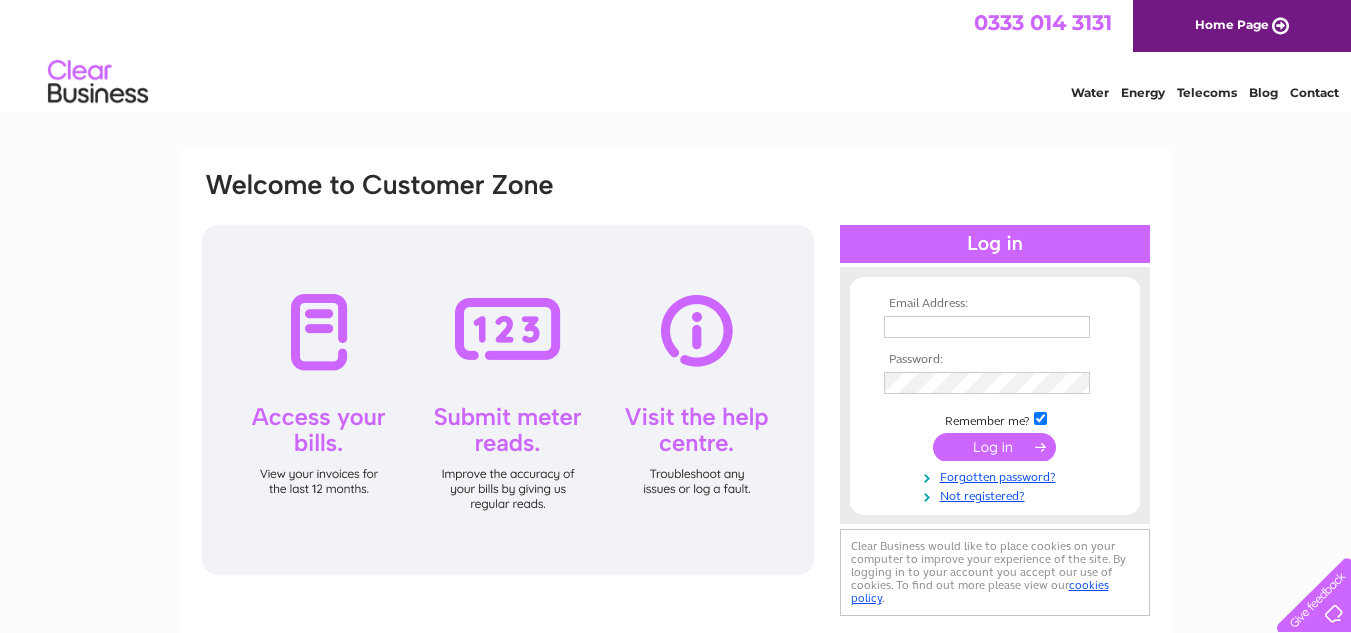 scroll, scrollTop: 0, scrollLeft: 0, axis: both 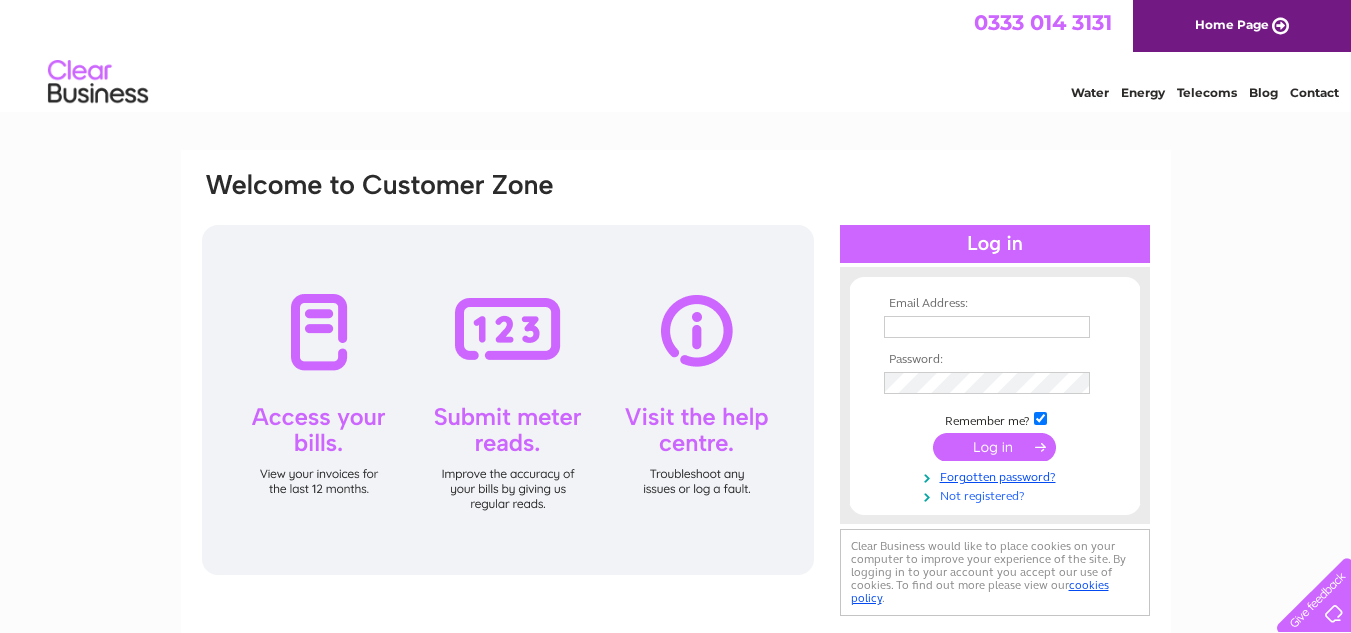 click on "Not registered?" at bounding box center [997, 494] 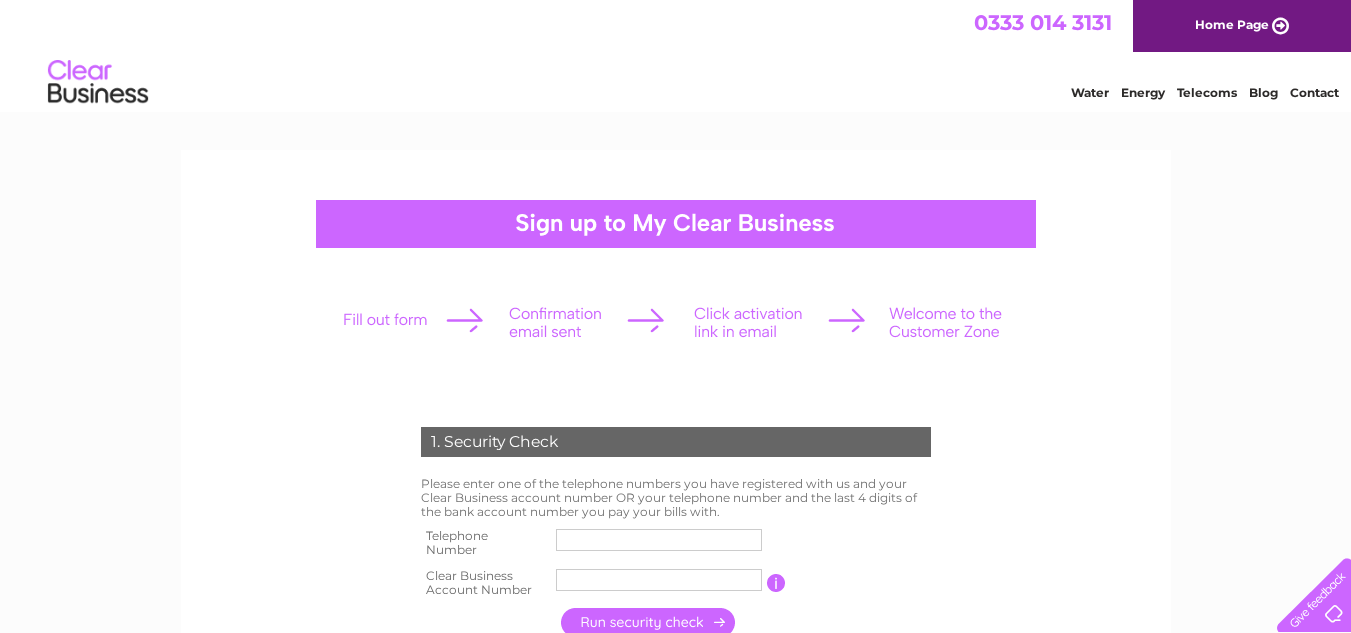 scroll, scrollTop: 0, scrollLeft: 0, axis: both 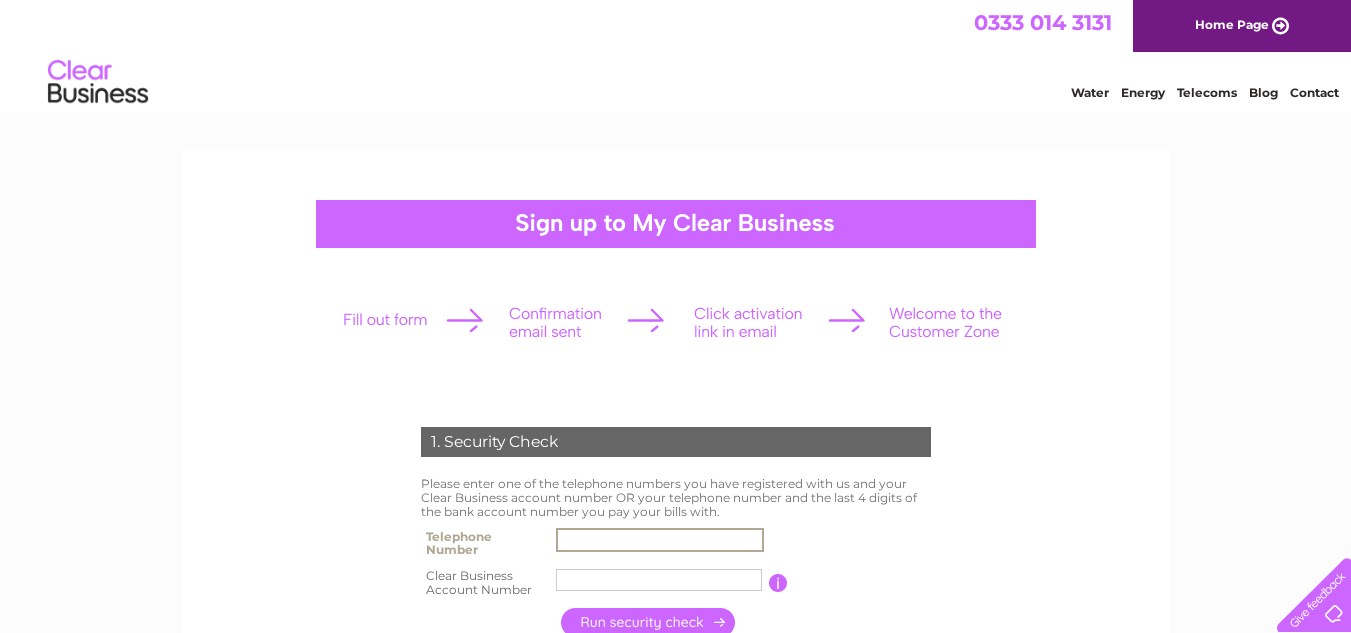 click at bounding box center (660, 540) 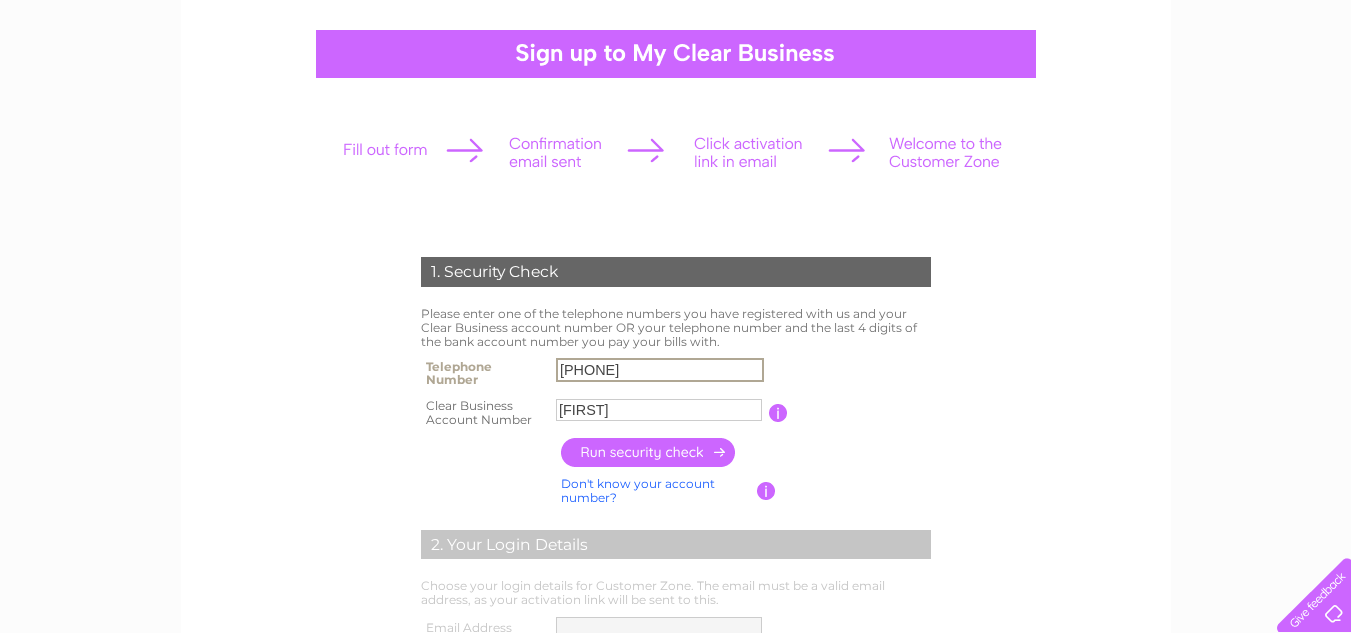 scroll, scrollTop: 172, scrollLeft: 0, axis: vertical 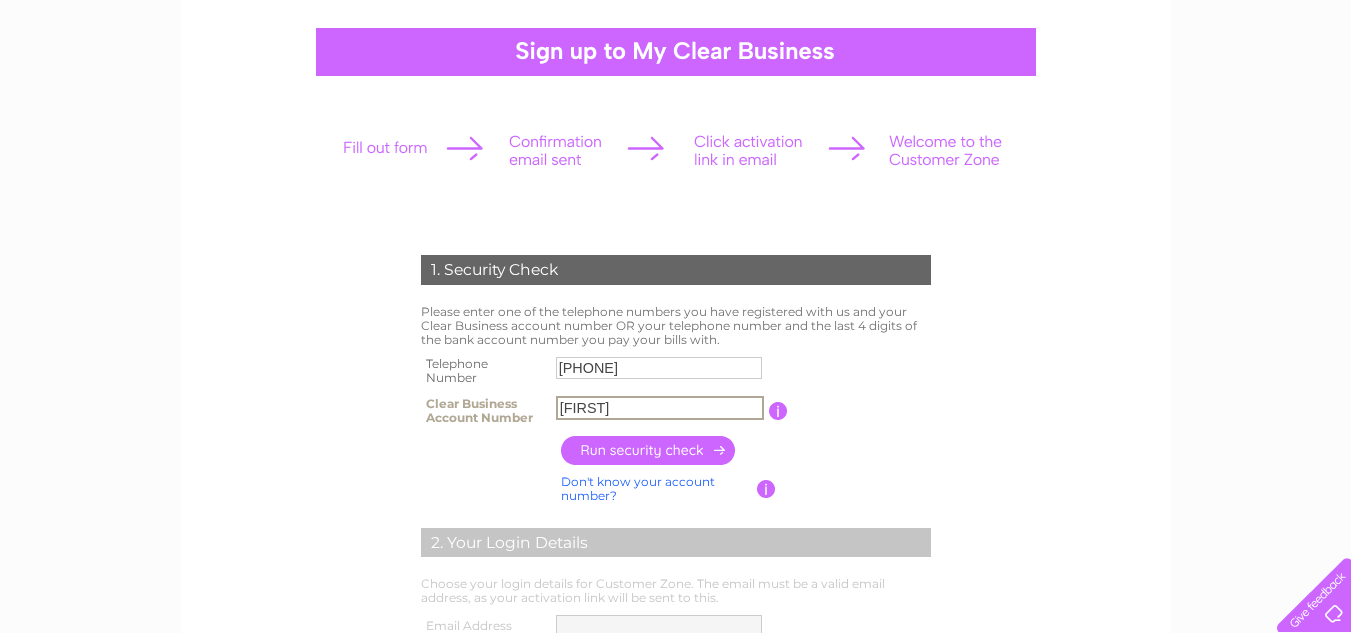 drag, startPoint x: 625, startPoint y: 412, endPoint x: 523, endPoint y: 418, distance: 102.176315 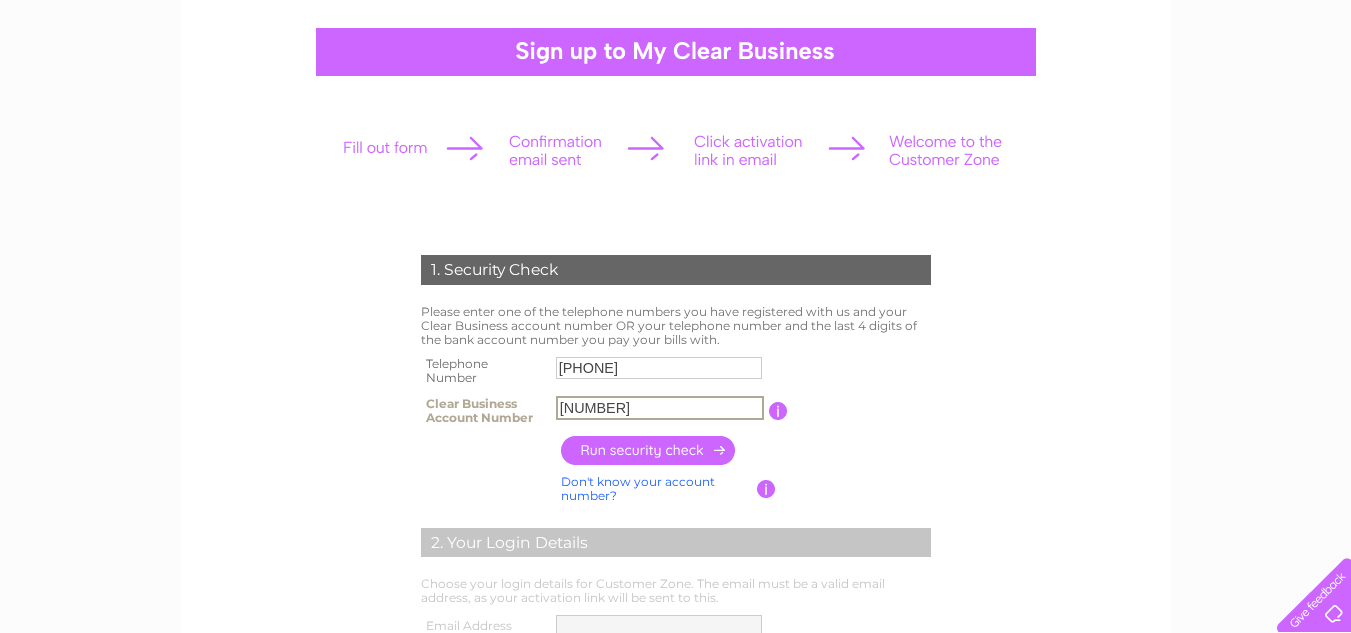 type on "1022217" 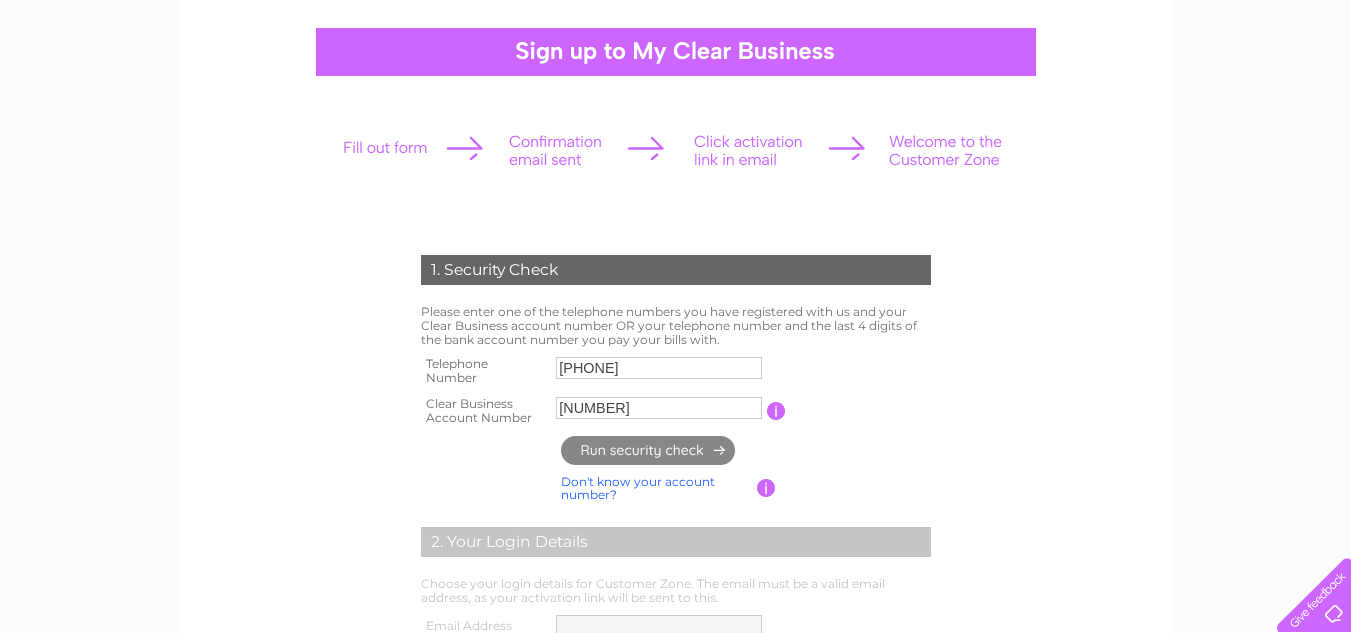 type on "**********" 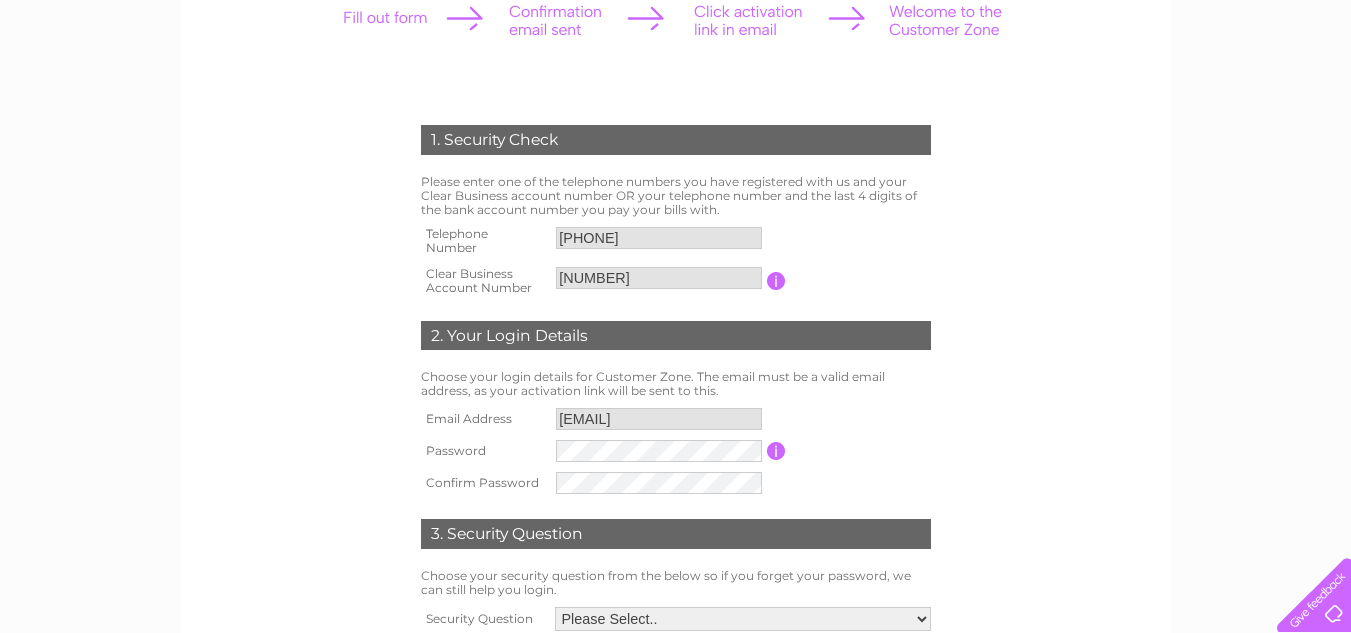 scroll, scrollTop: 314, scrollLeft: 0, axis: vertical 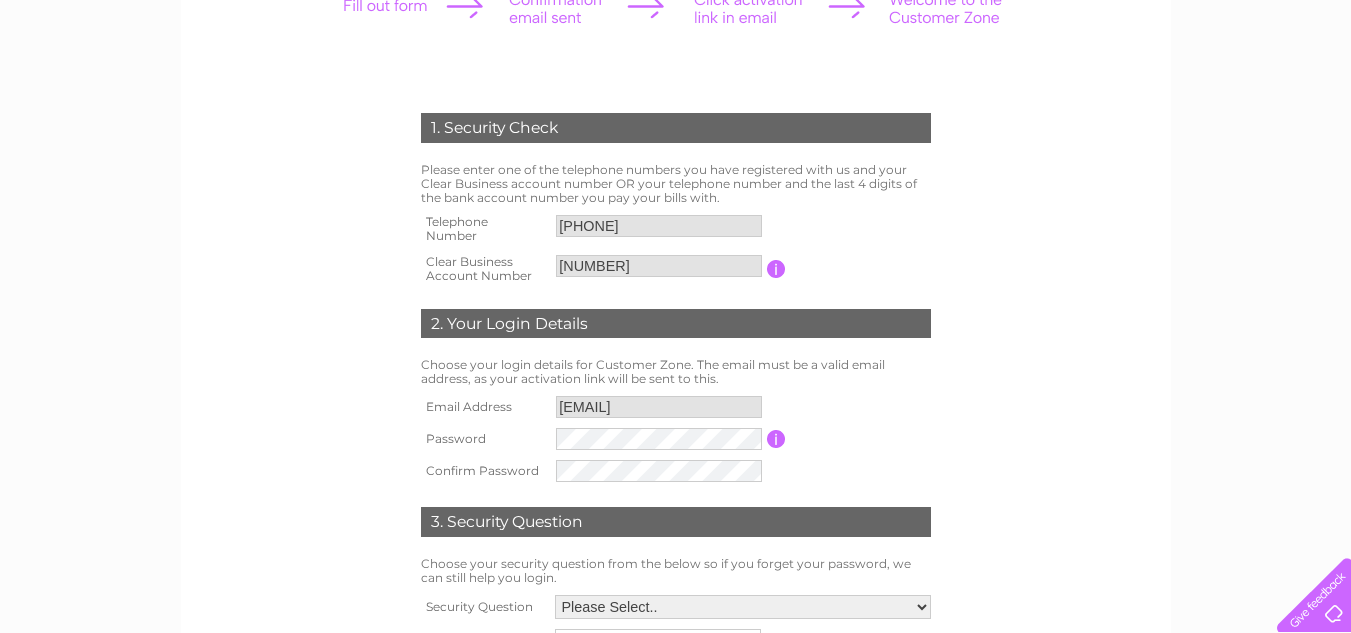 click on "1. Security Check
Please enter one of the telephone numbers you have registered with us and your Clear Business account number OR your telephone number and the last 4 digits of the bank account number you pay your bills with.
Telephone Number
07877421935
Clear Business Account Number
1022217" at bounding box center (676, 409) 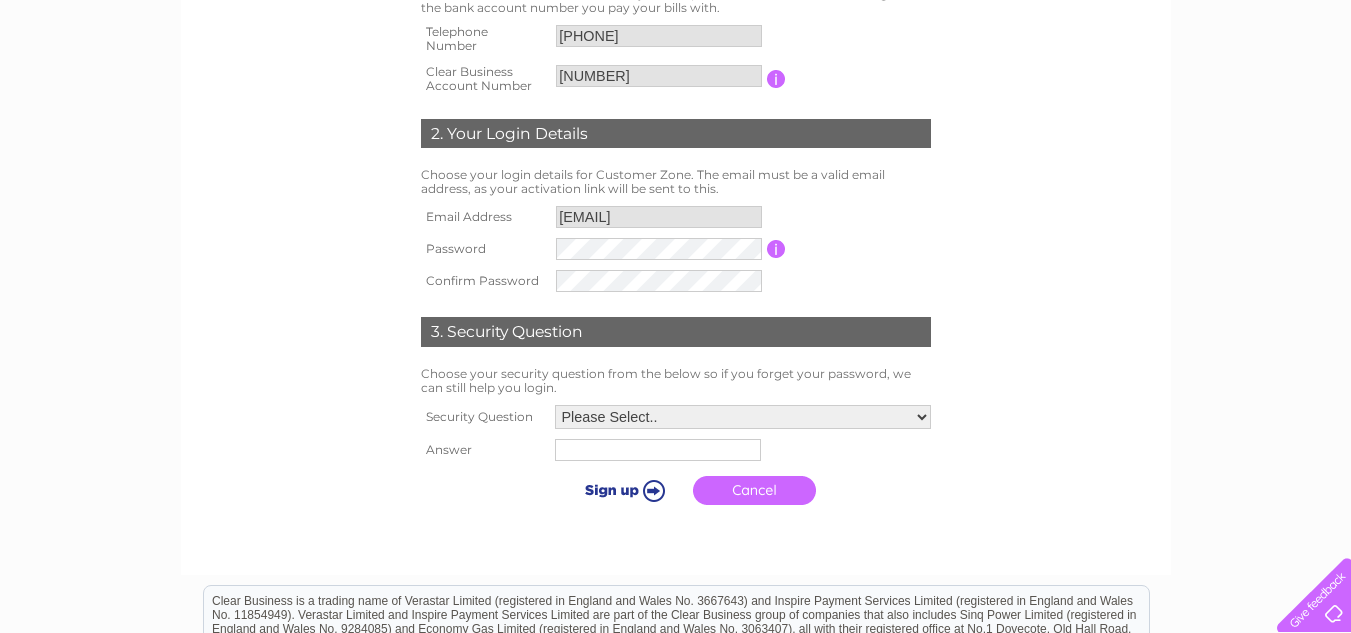 scroll, scrollTop: 506, scrollLeft: 0, axis: vertical 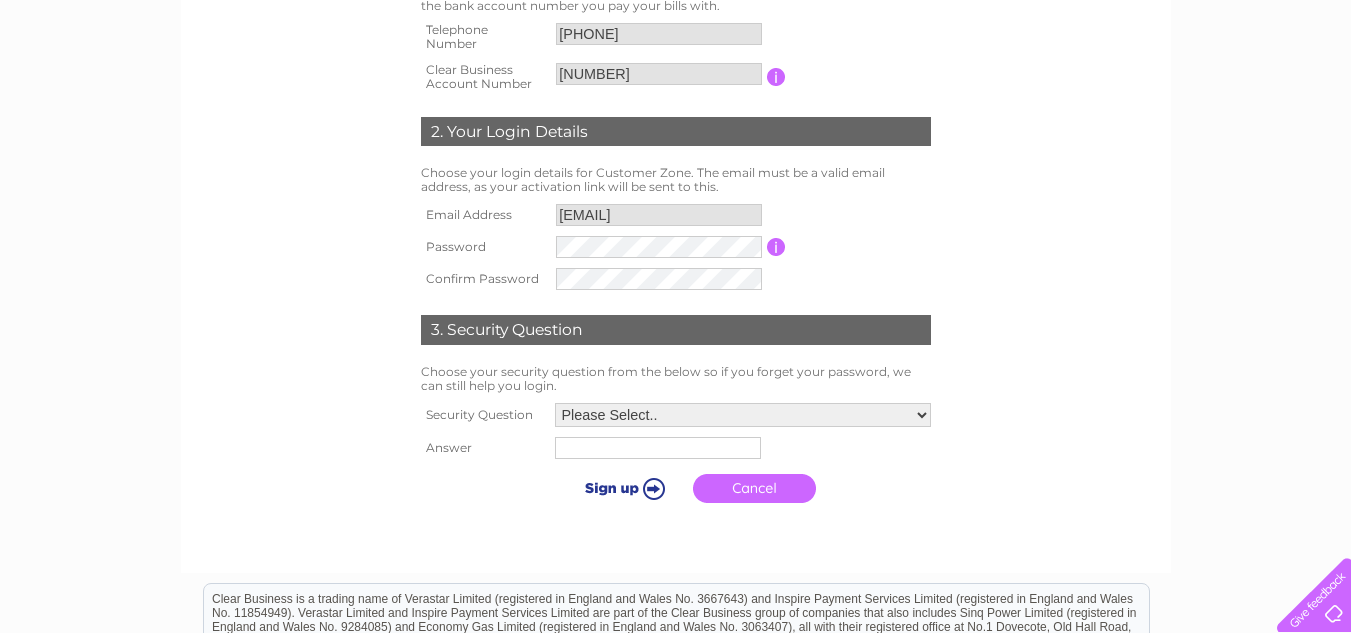 click on "Please Select..
In what town or city was your first job?
In what town or city did you meet your spouse/partner?
In what town or city did your mother and father meet?
What street did you live on as a child?
What was the name of your first pet?
Who was your childhood hero?" at bounding box center [743, 415] 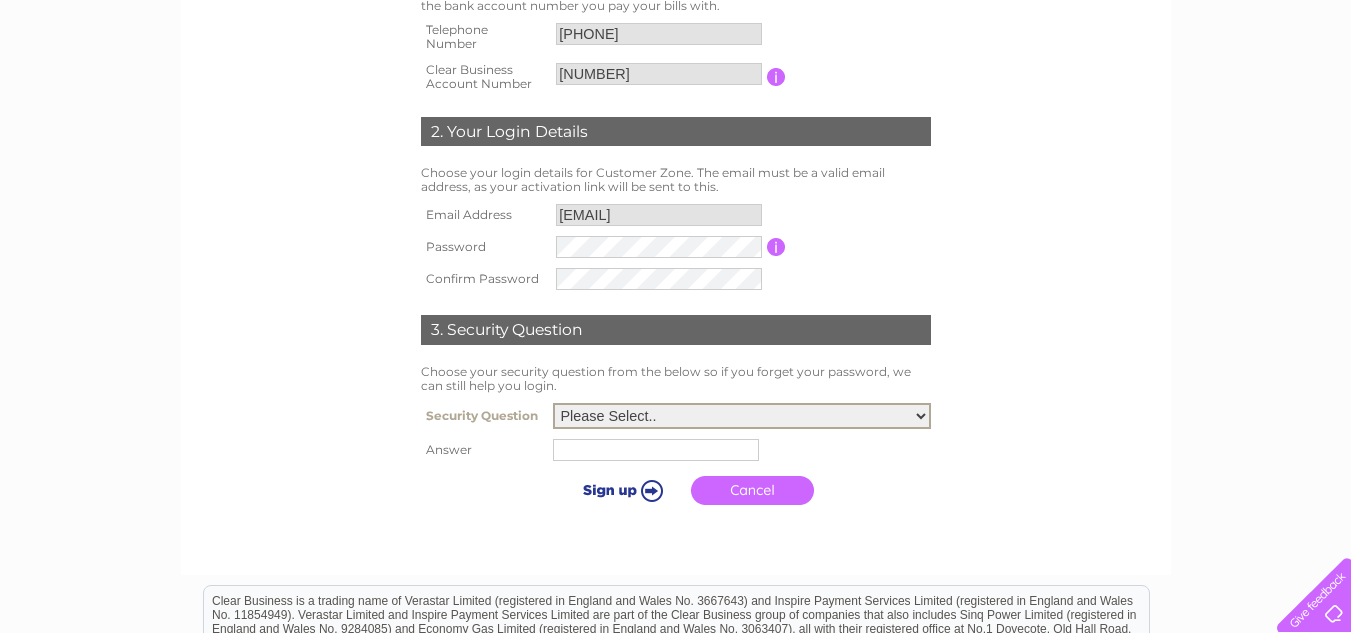 select on "5" 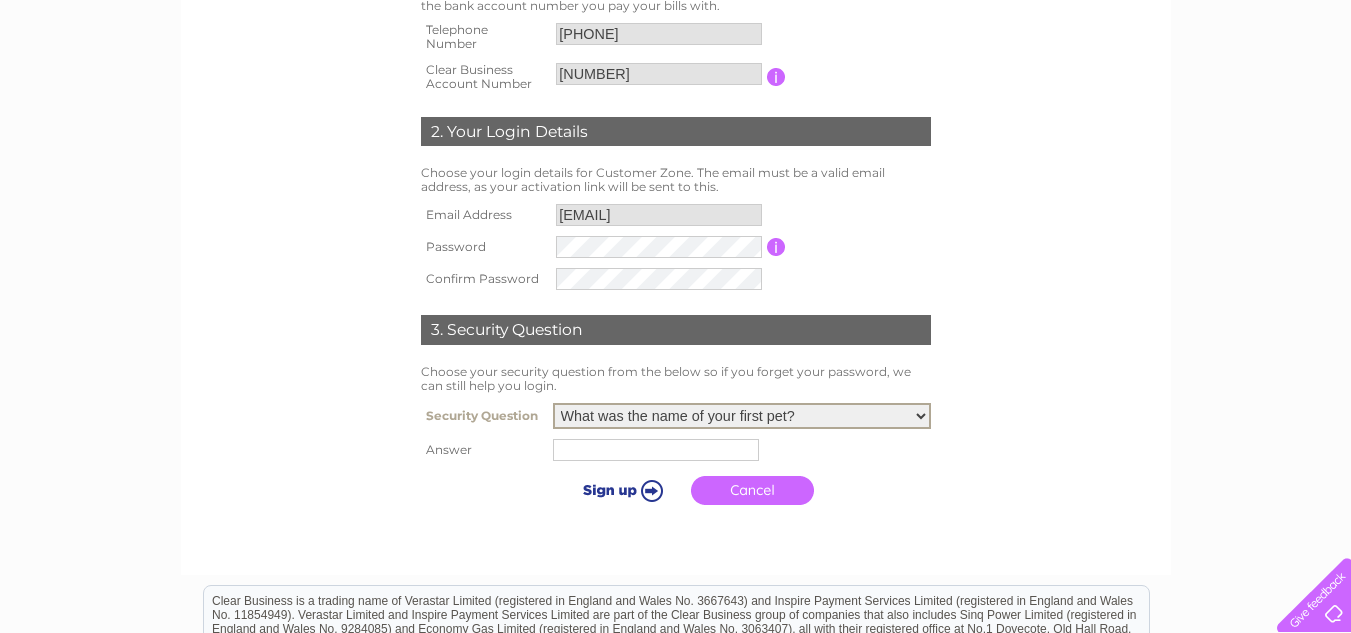 click on "Please Select..
In what town or city was your first job?
In what town or city did you meet your spouse/partner?
In what town or city did your mother and father meet?
What street did you live on as a child?
What was the name of your first pet?
Who was your childhood hero?" at bounding box center (742, 416) 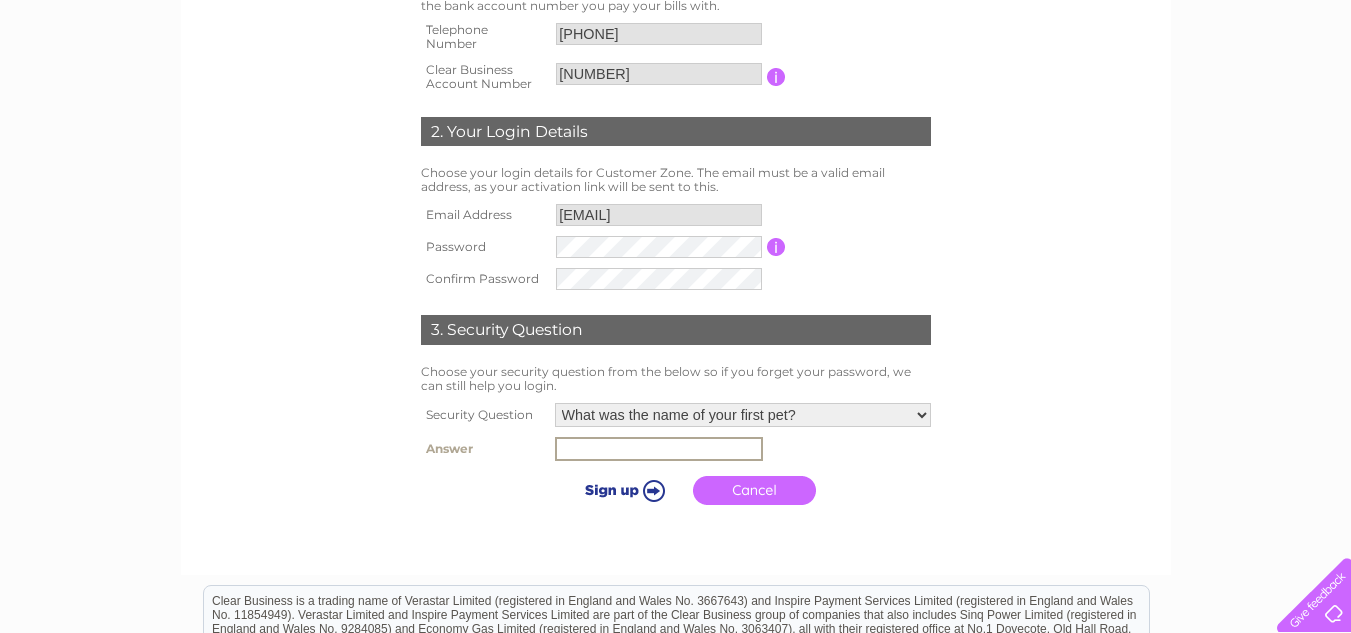 click at bounding box center [659, 449] 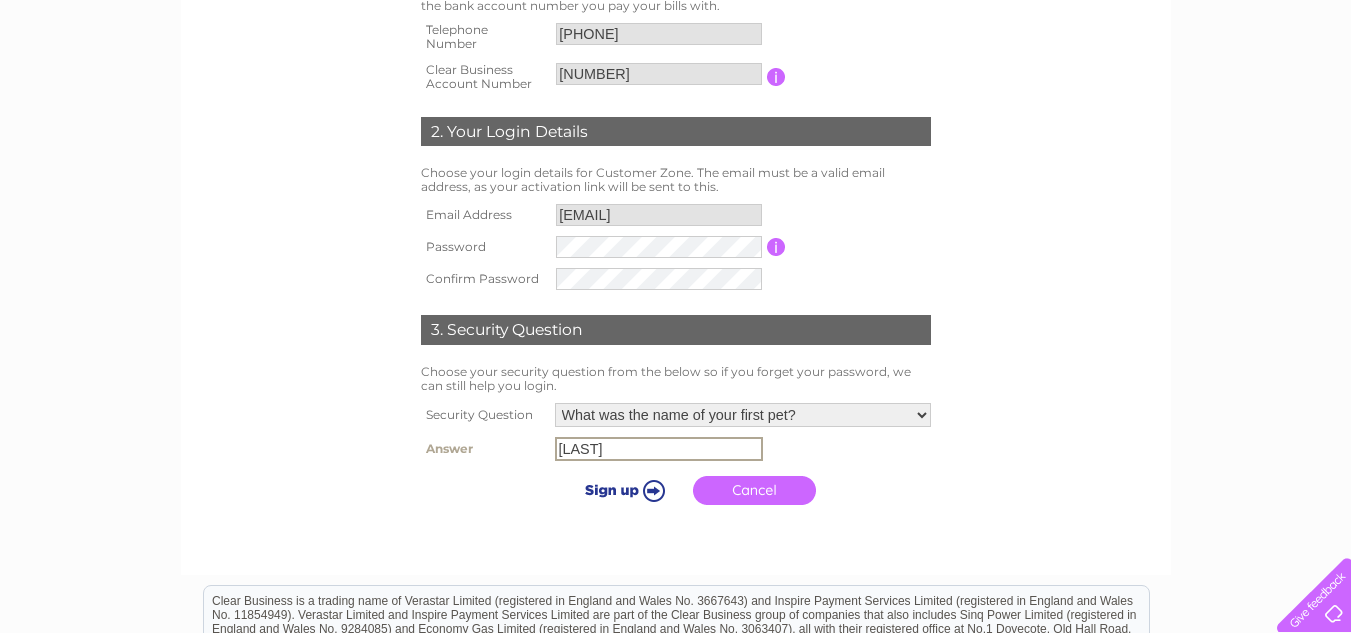 type on "Ramona" 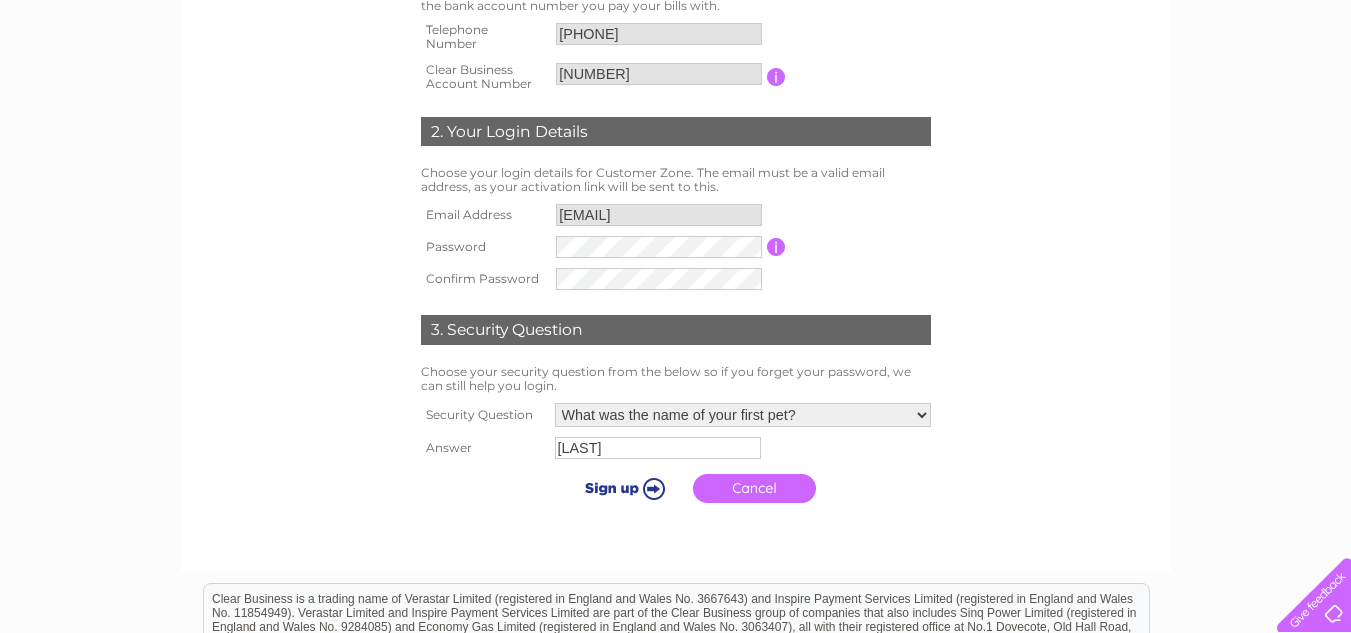 click at bounding box center (621, 488) 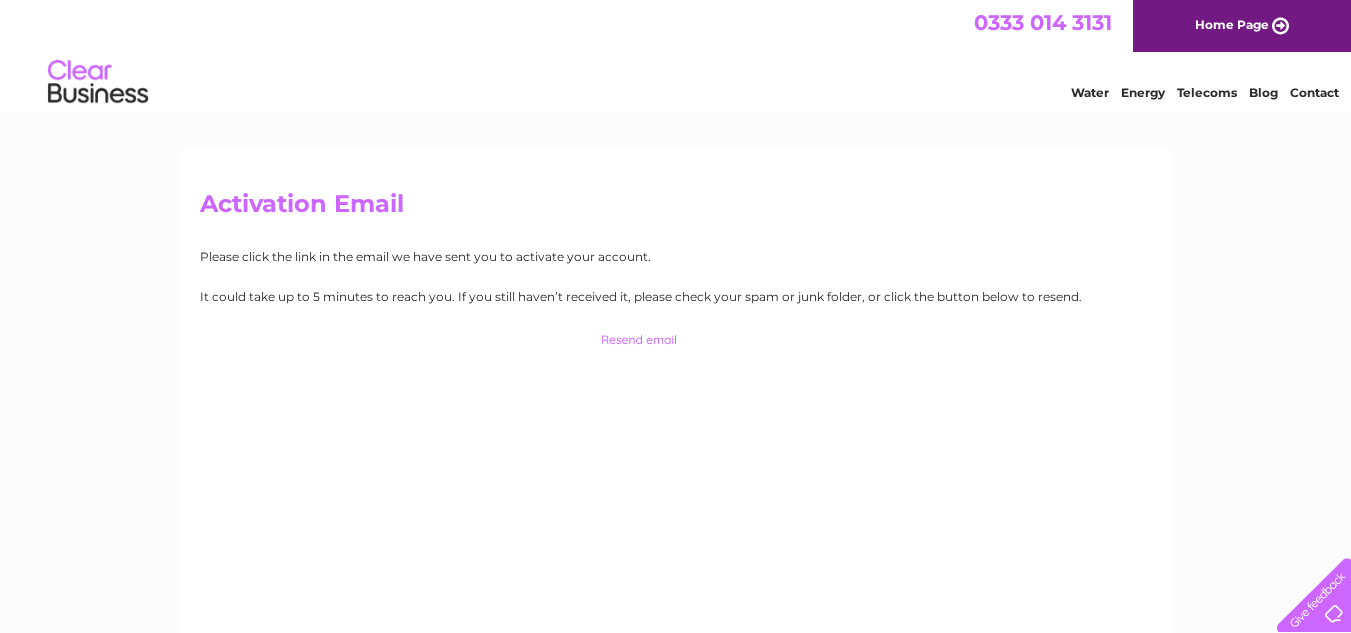 scroll, scrollTop: 0, scrollLeft: 0, axis: both 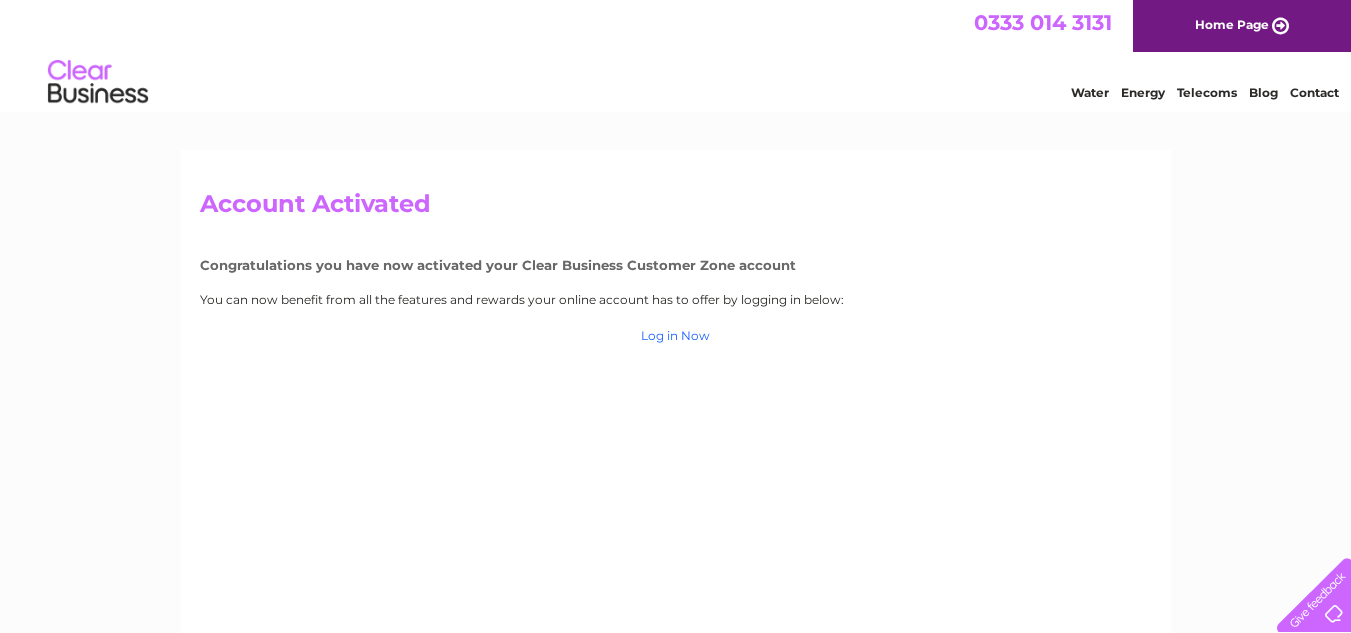 click on "Log in Now" at bounding box center [675, 335] 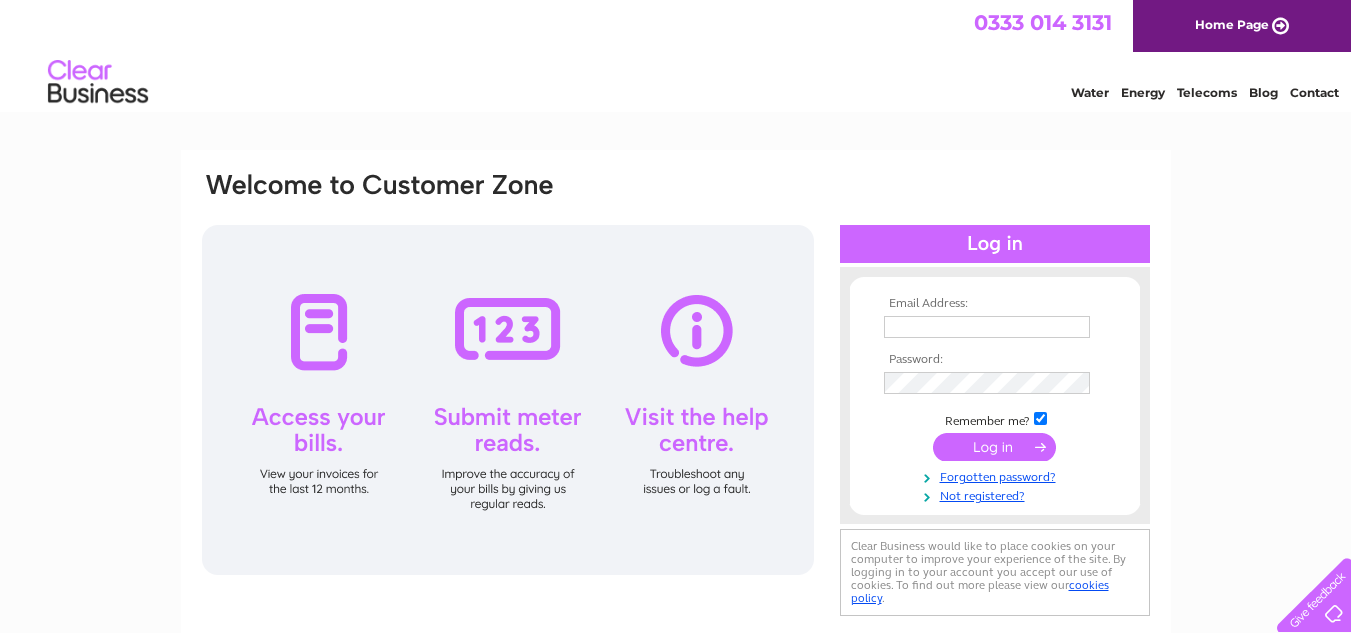 scroll, scrollTop: 0, scrollLeft: 0, axis: both 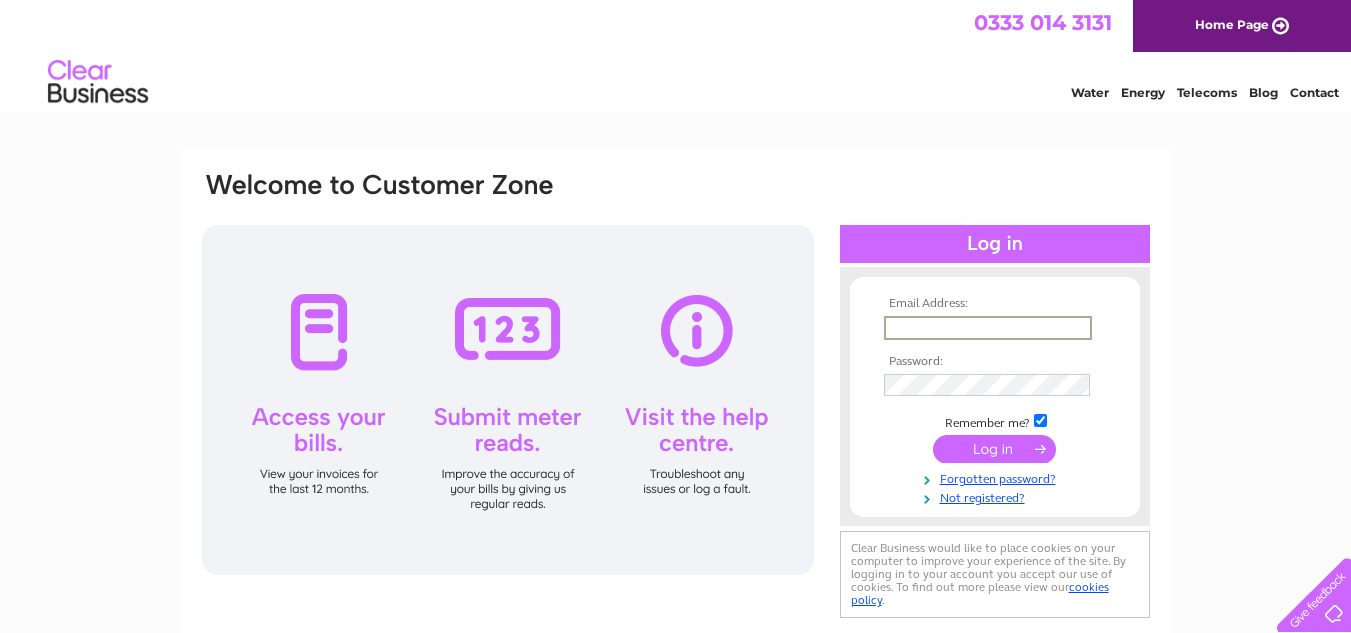 type on "aureliuscycles@gmail.com" 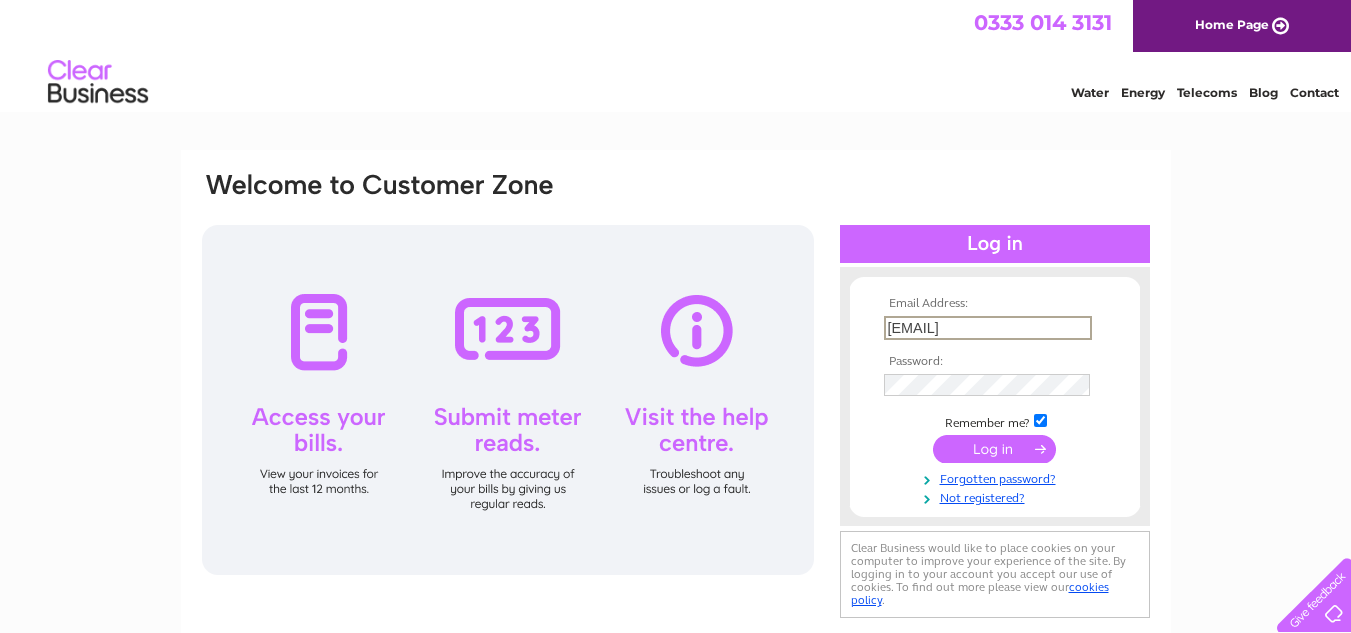 click at bounding box center (995, 385) 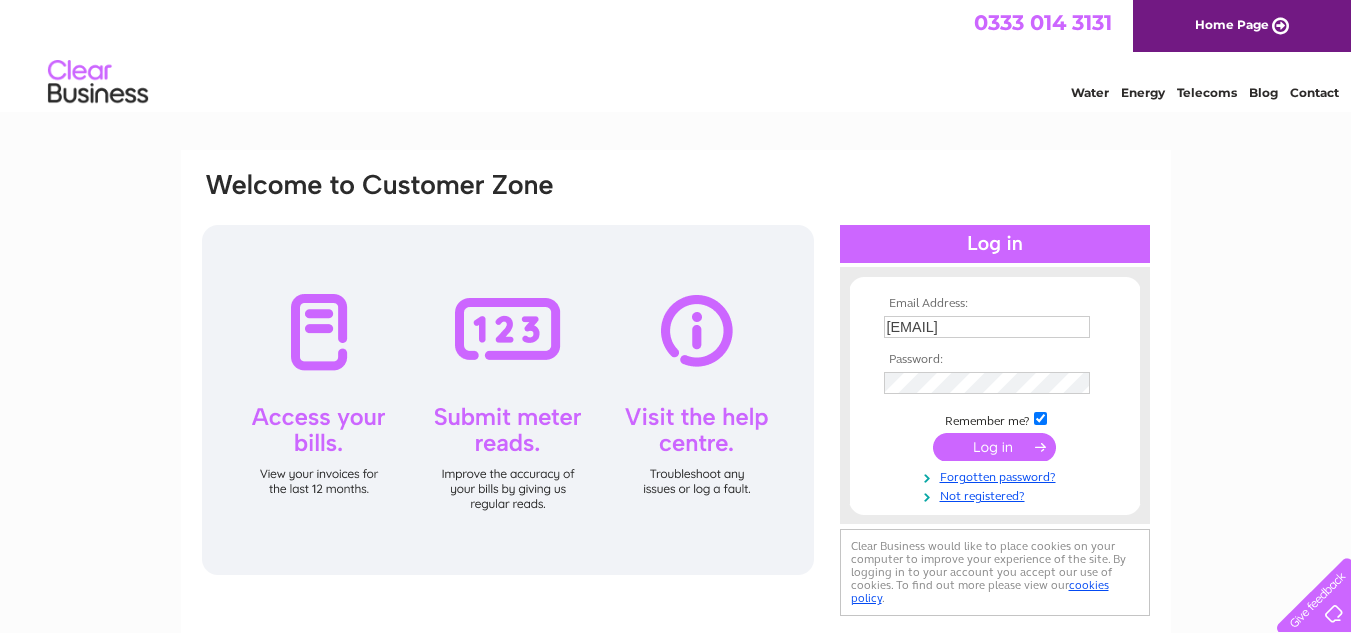 click at bounding box center (994, 447) 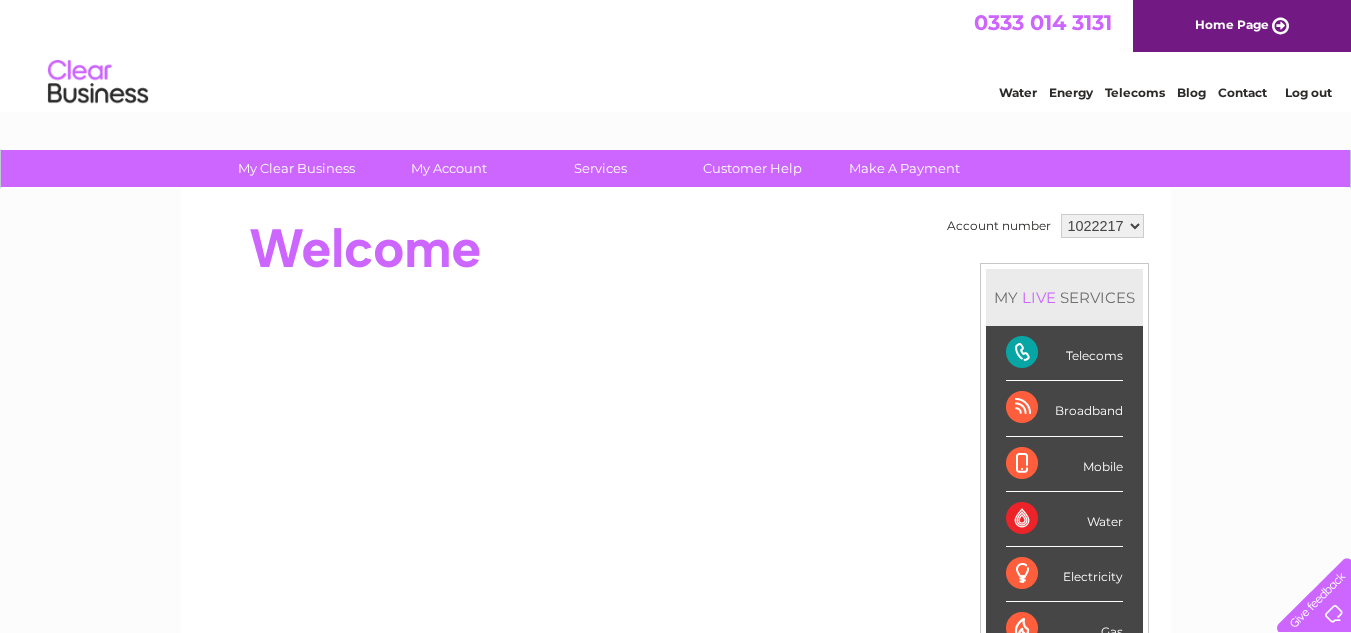 scroll, scrollTop: 0, scrollLeft: 0, axis: both 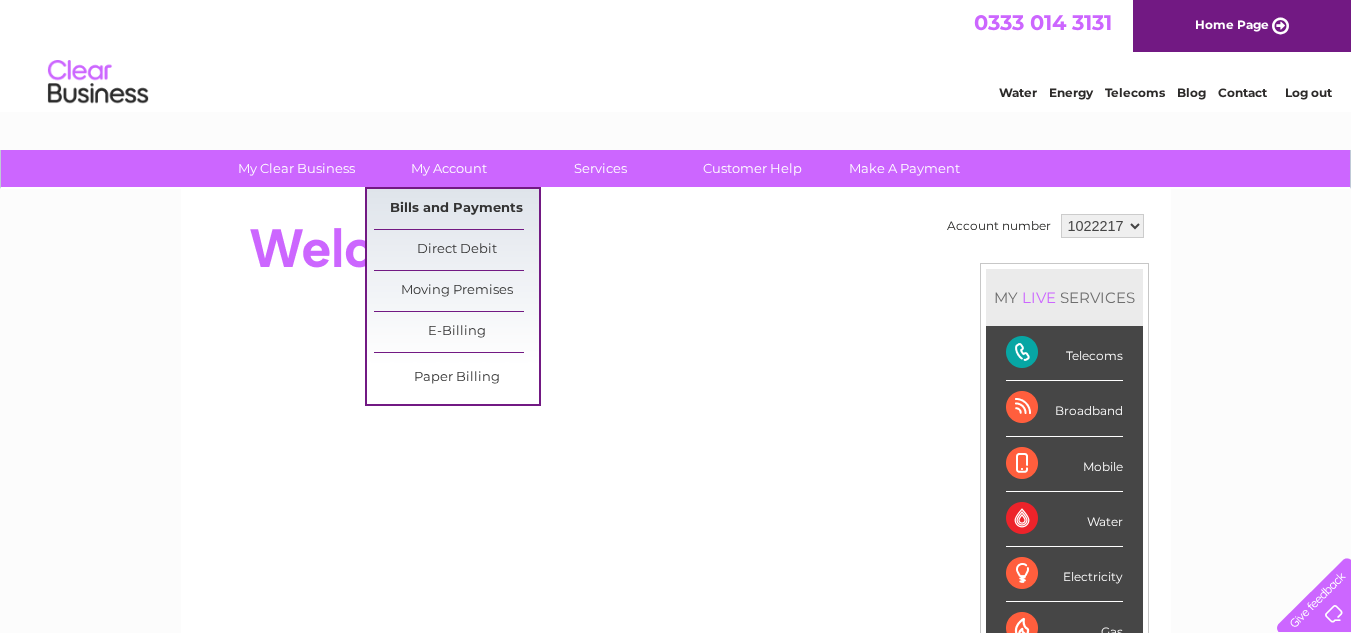 click on "Bills and Payments" at bounding box center (456, 209) 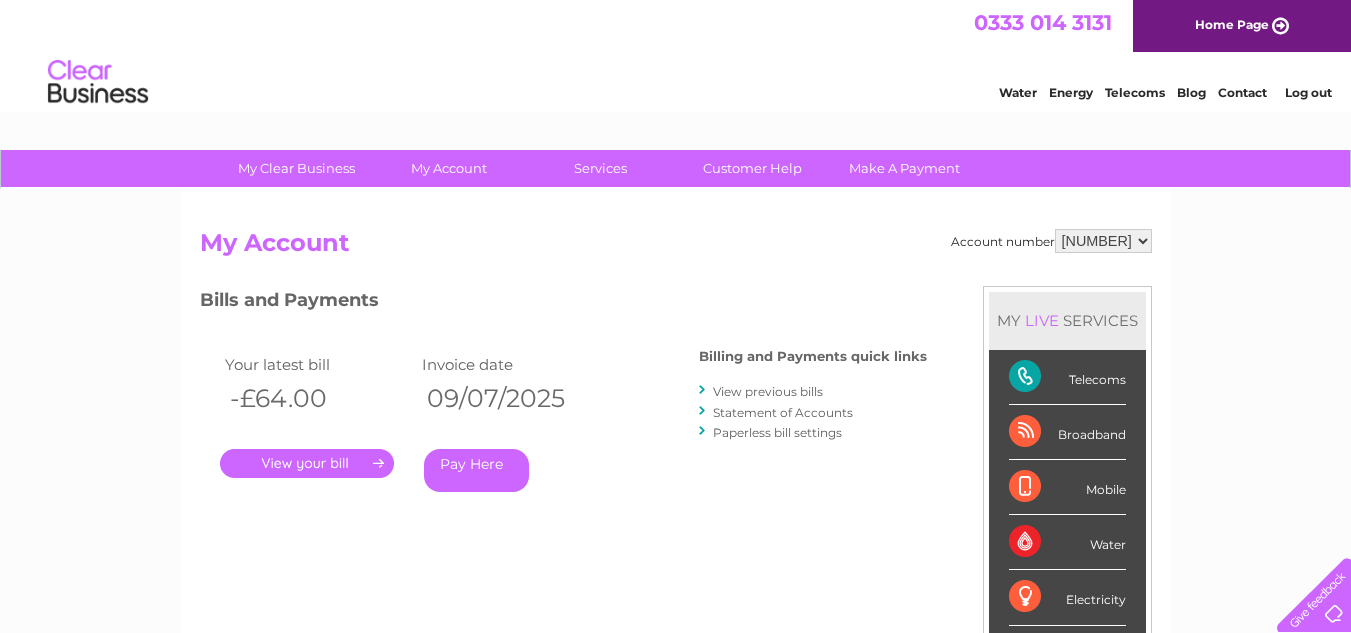 scroll, scrollTop: 0, scrollLeft: 0, axis: both 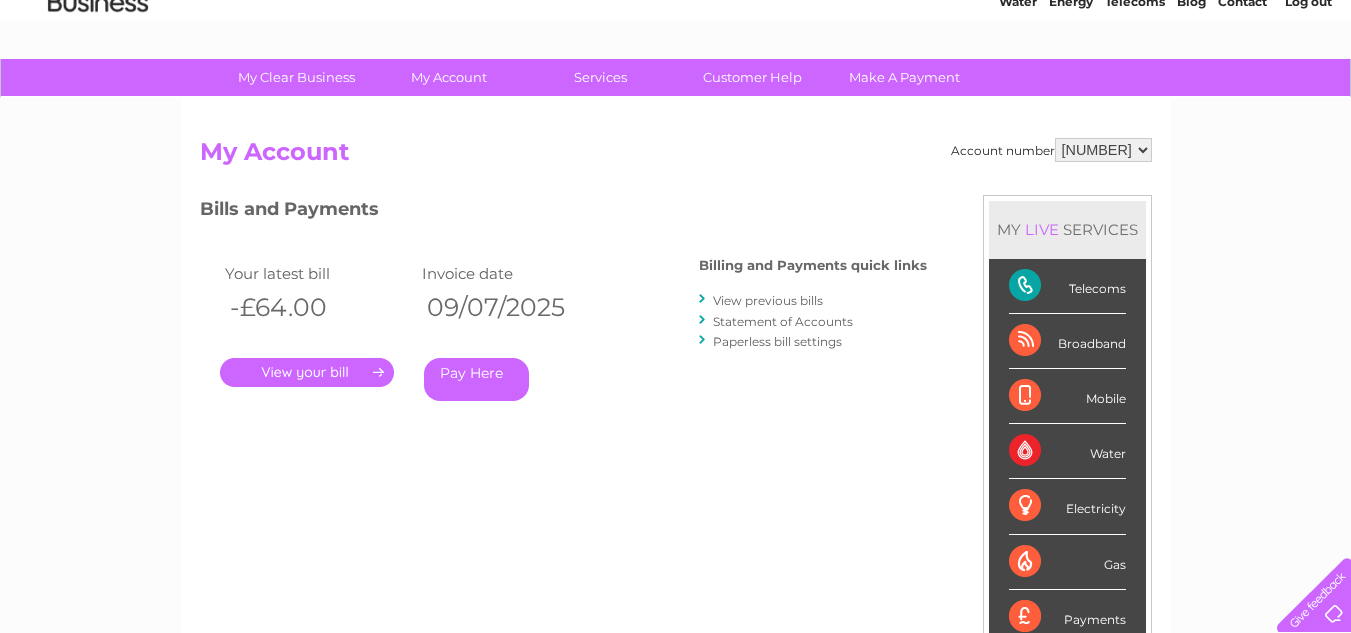 click on "View previous bills" at bounding box center (768, 300) 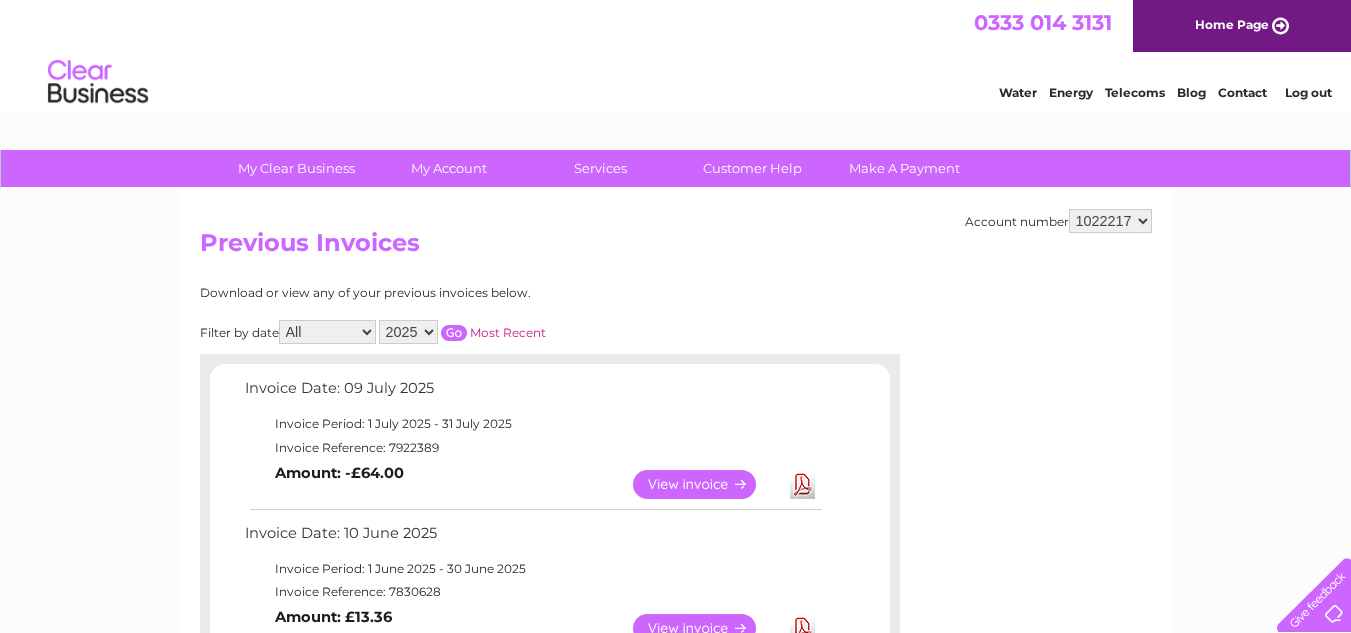scroll, scrollTop: 0, scrollLeft: 0, axis: both 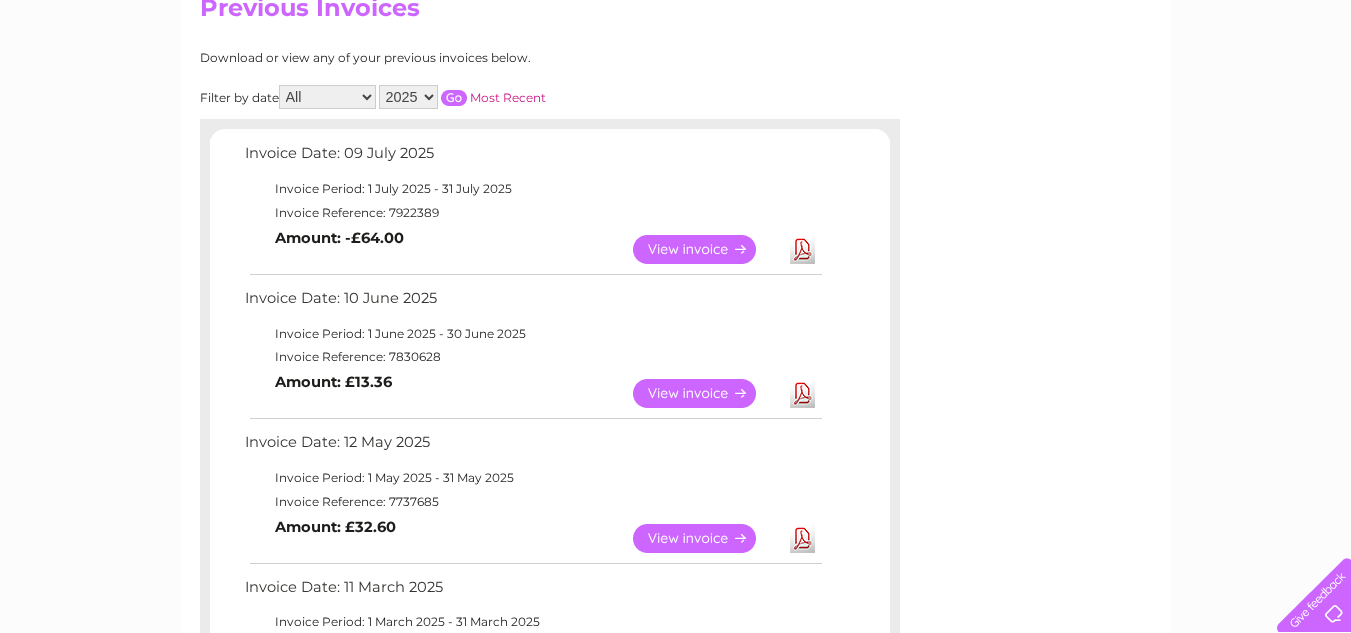 click on "View" at bounding box center [706, 249] 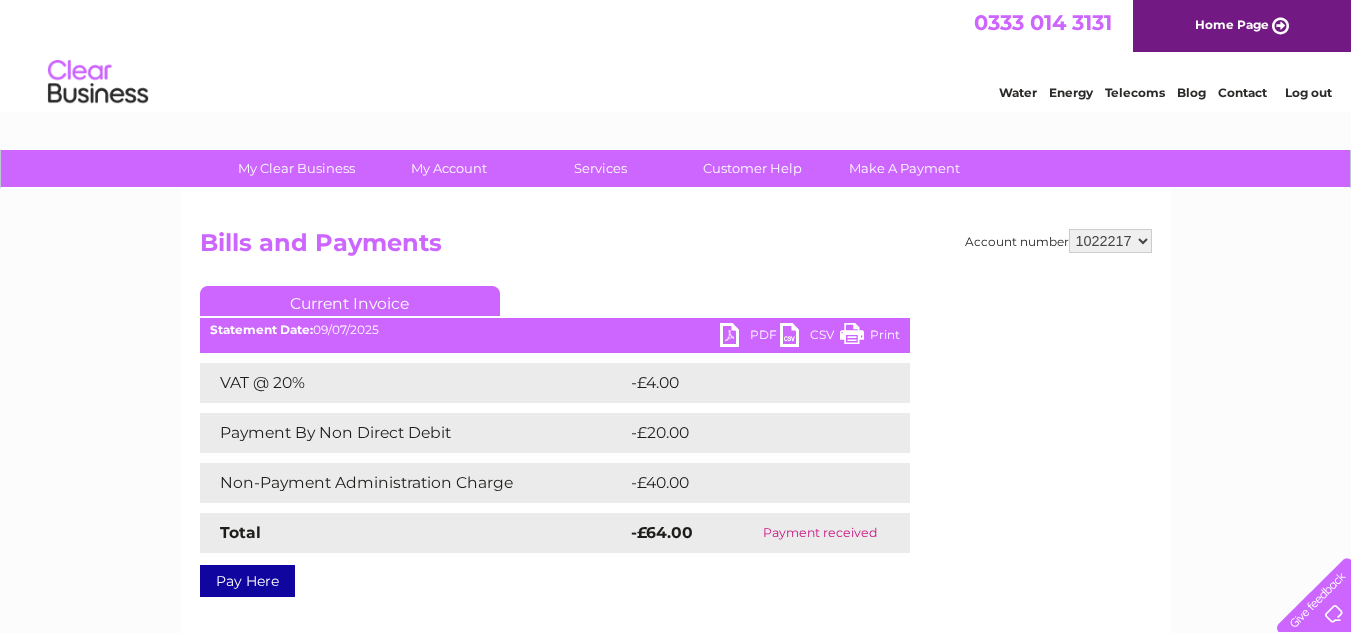 scroll, scrollTop: 0, scrollLeft: 0, axis: both 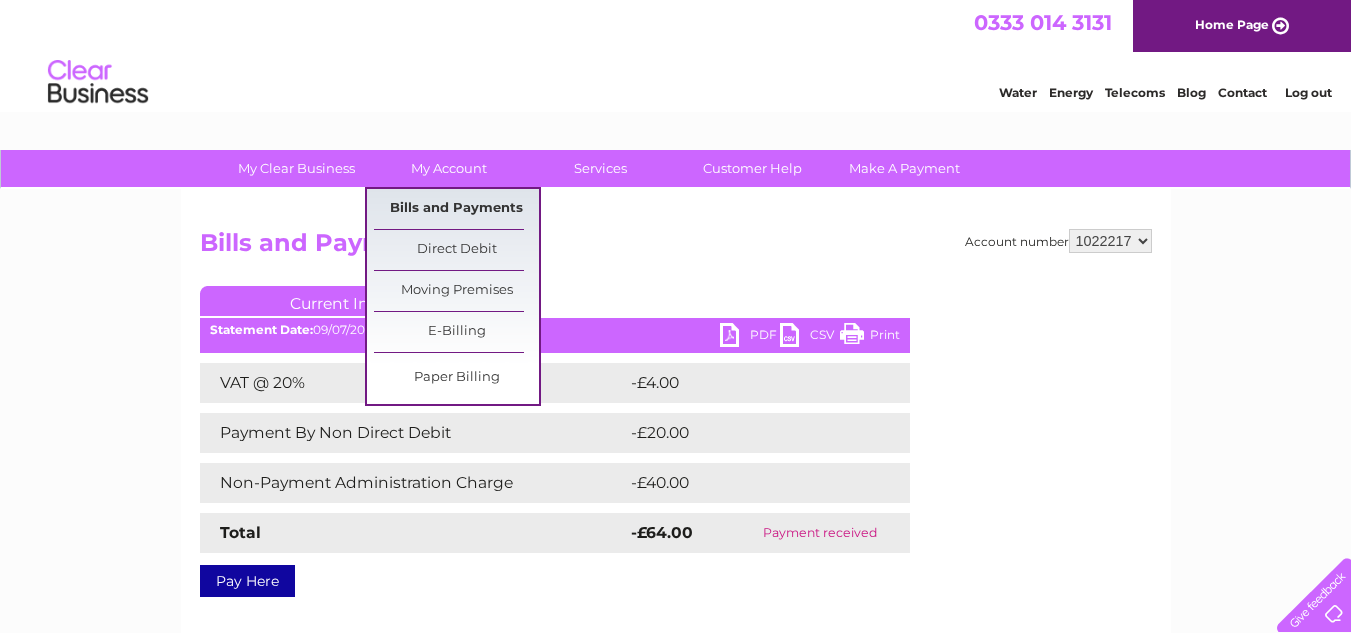 click on "Bills and Payments" at bounding box center [456, 209] 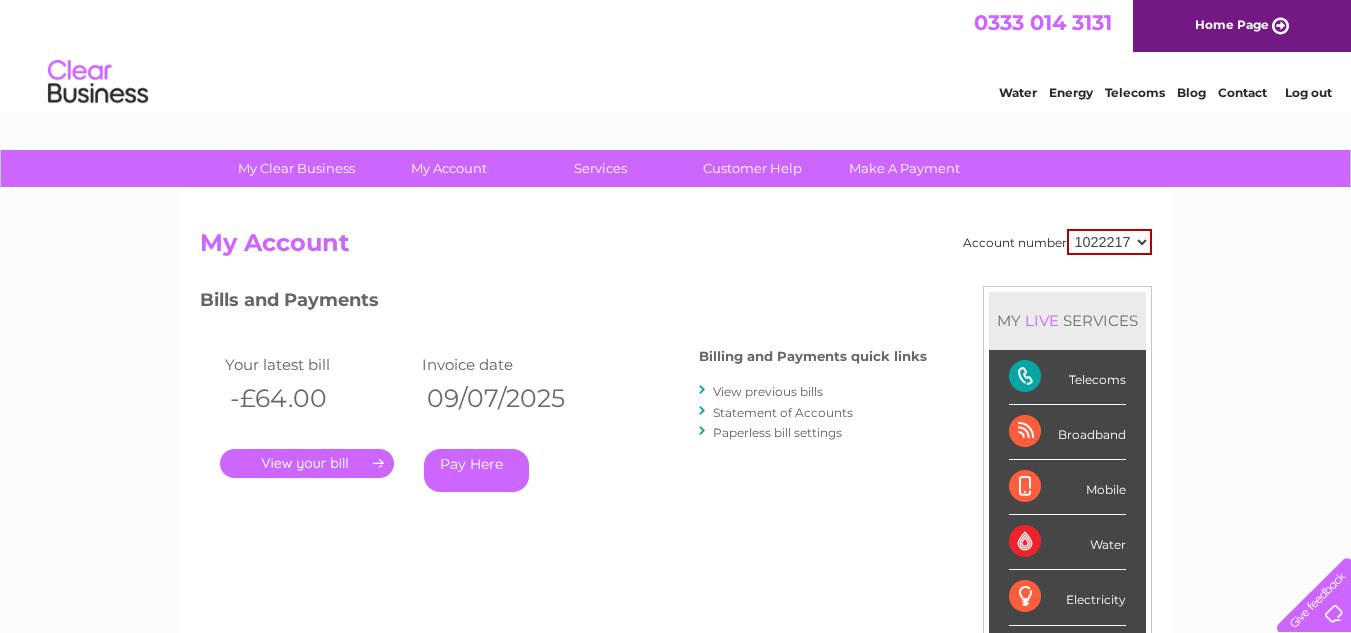 scroll, scrollTop: 0, scrollLeft: 0, axis: both 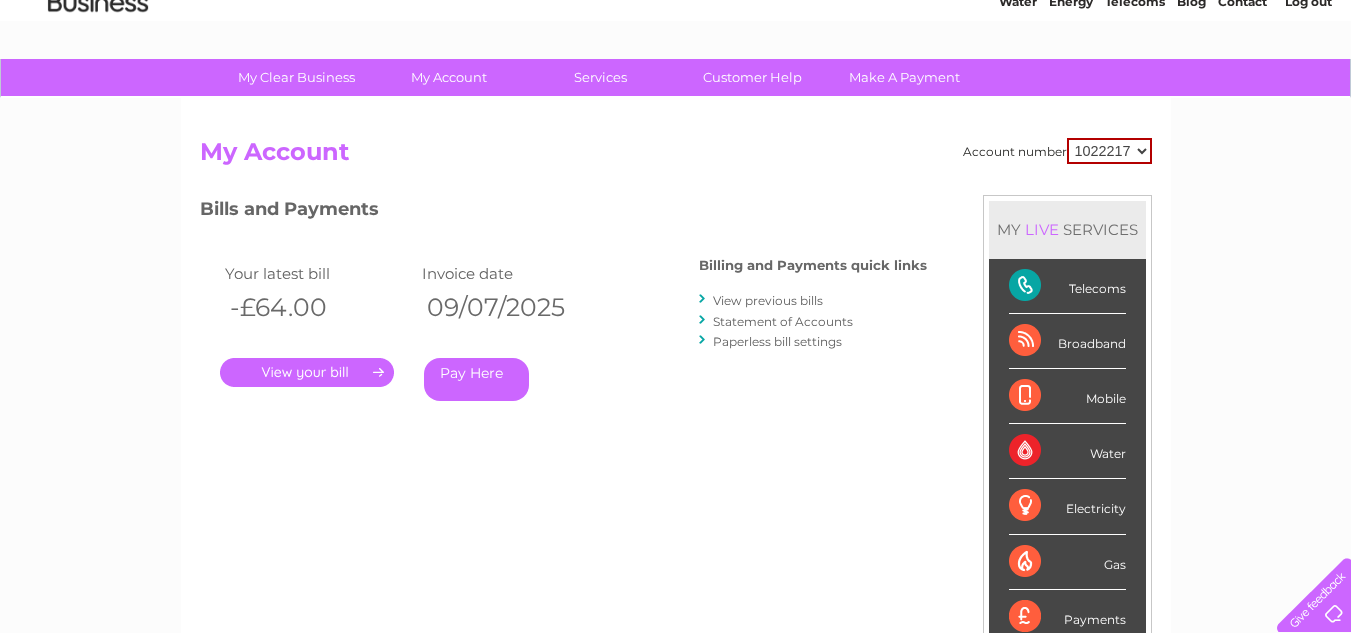 click on "View previous bills" at bounding box center (768, 300) 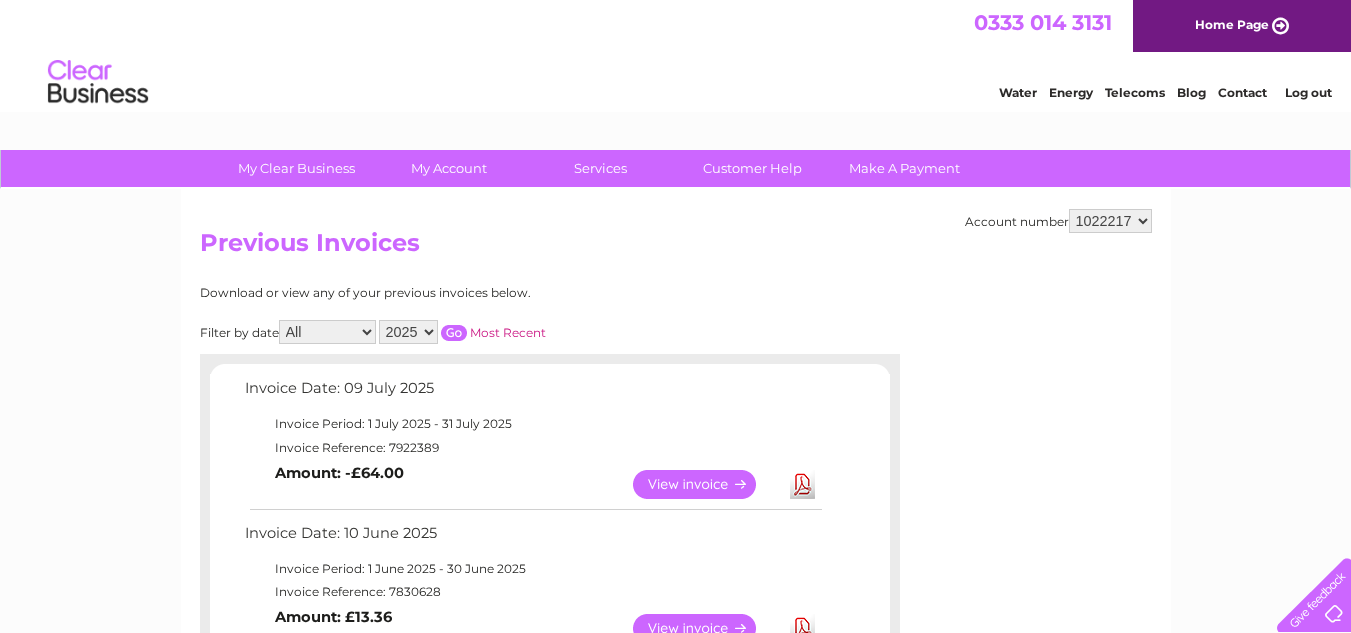 scroll, scrollTop: 0, scrollLeft: 0, axis: both 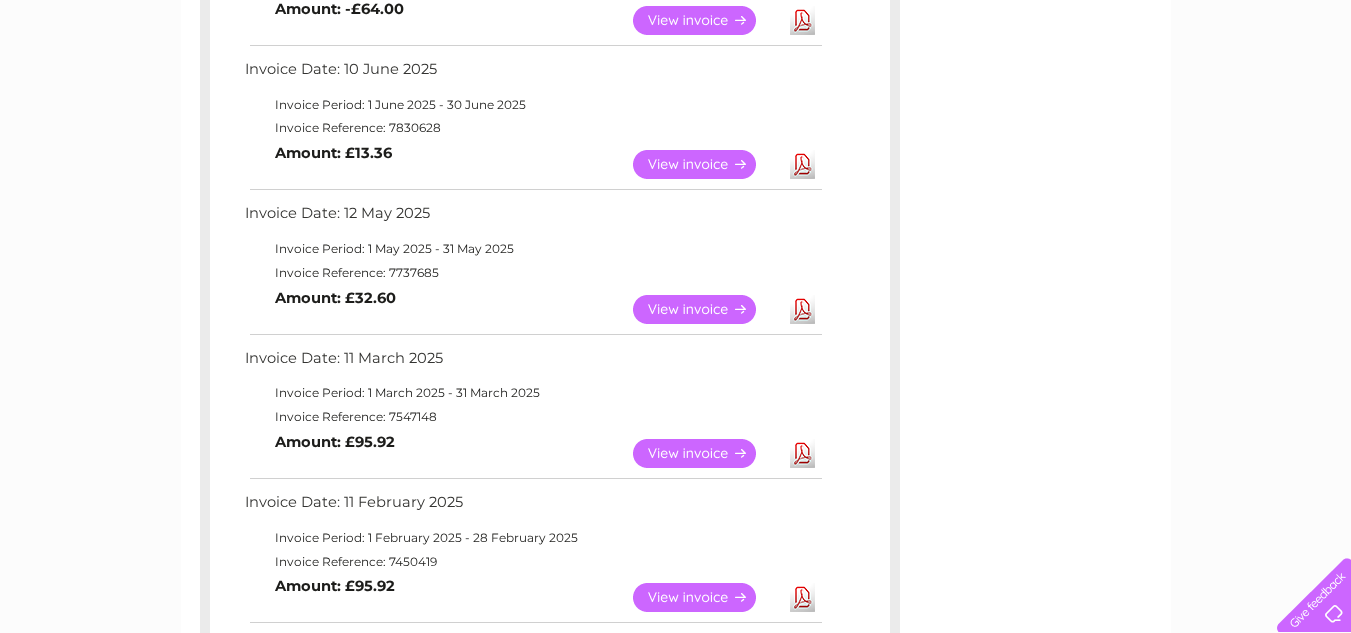 click on "Download" at bounding box center (802, 453) 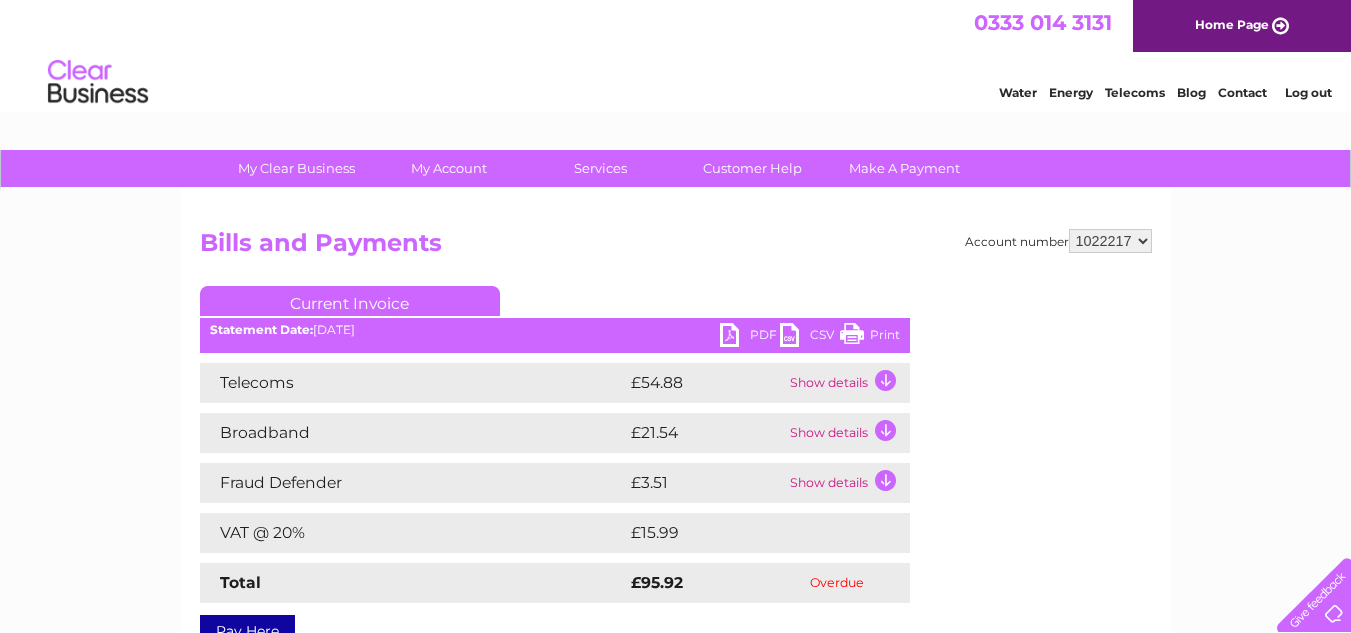 scroll, scrollTop: 0, scrollLeft: 0, axis: both 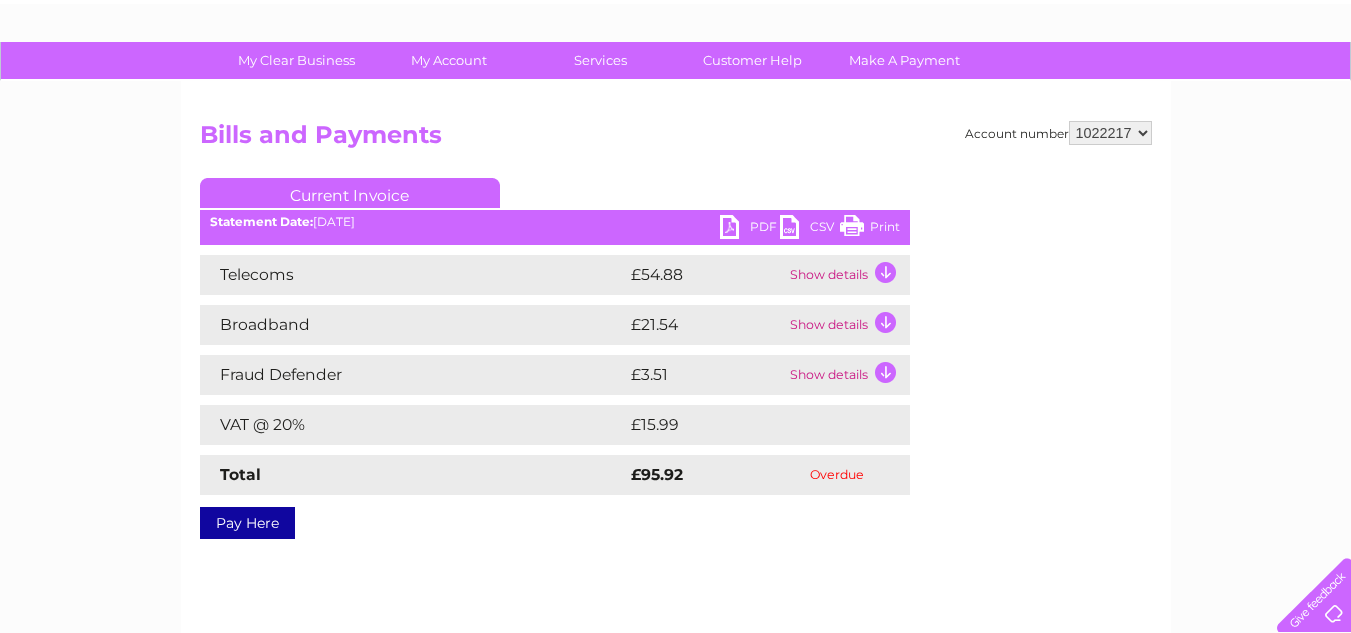 click on "PDF" at bounding box center (750, 229) 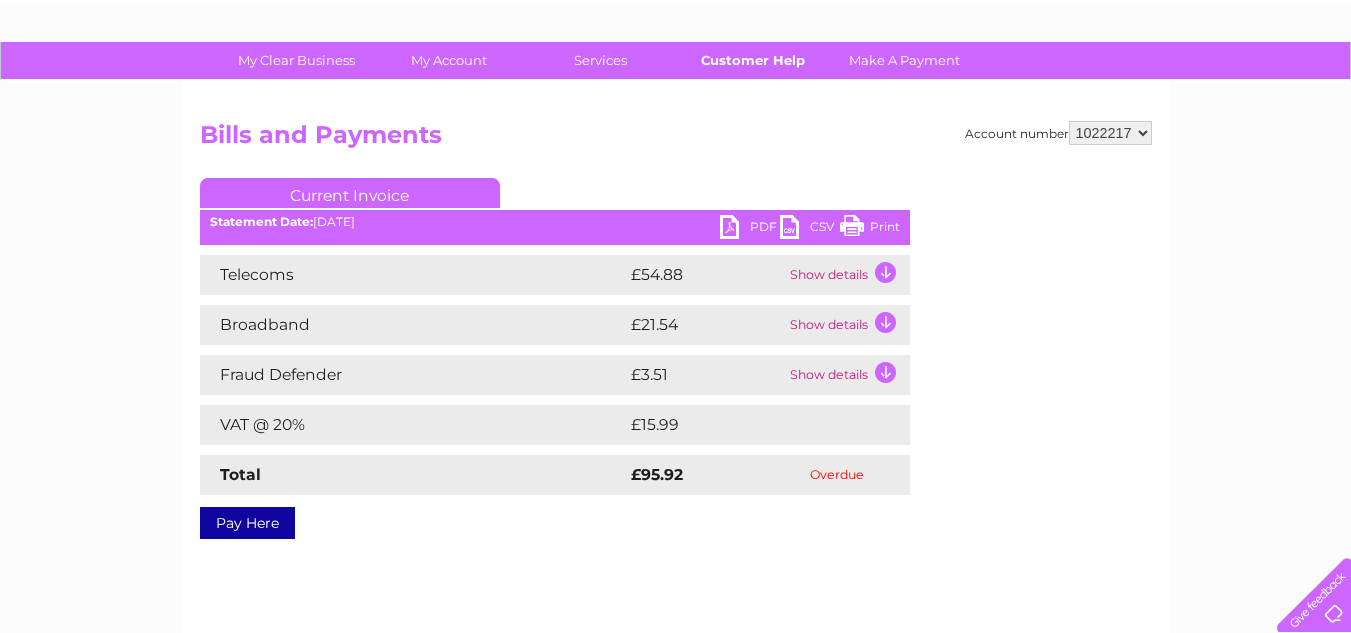 click on "Customer Help" at bounding box center (752, 60) 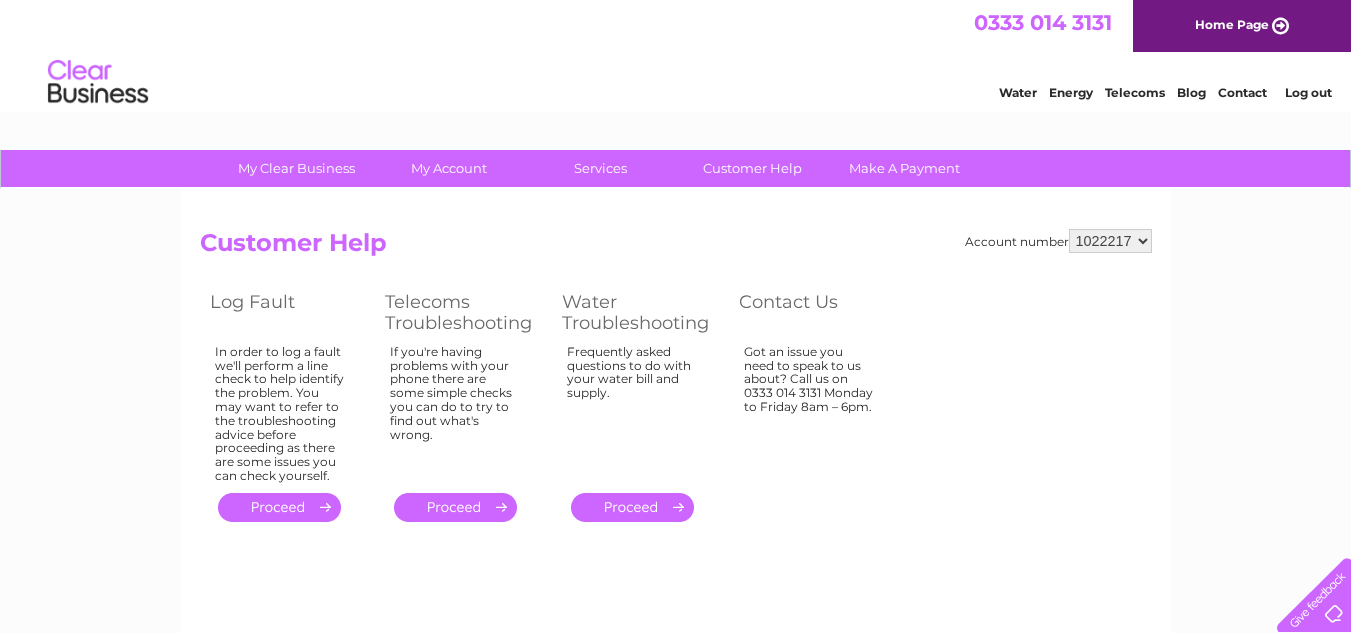 scroll, scrollTop: 0, scrollLeft: 0, axis: both 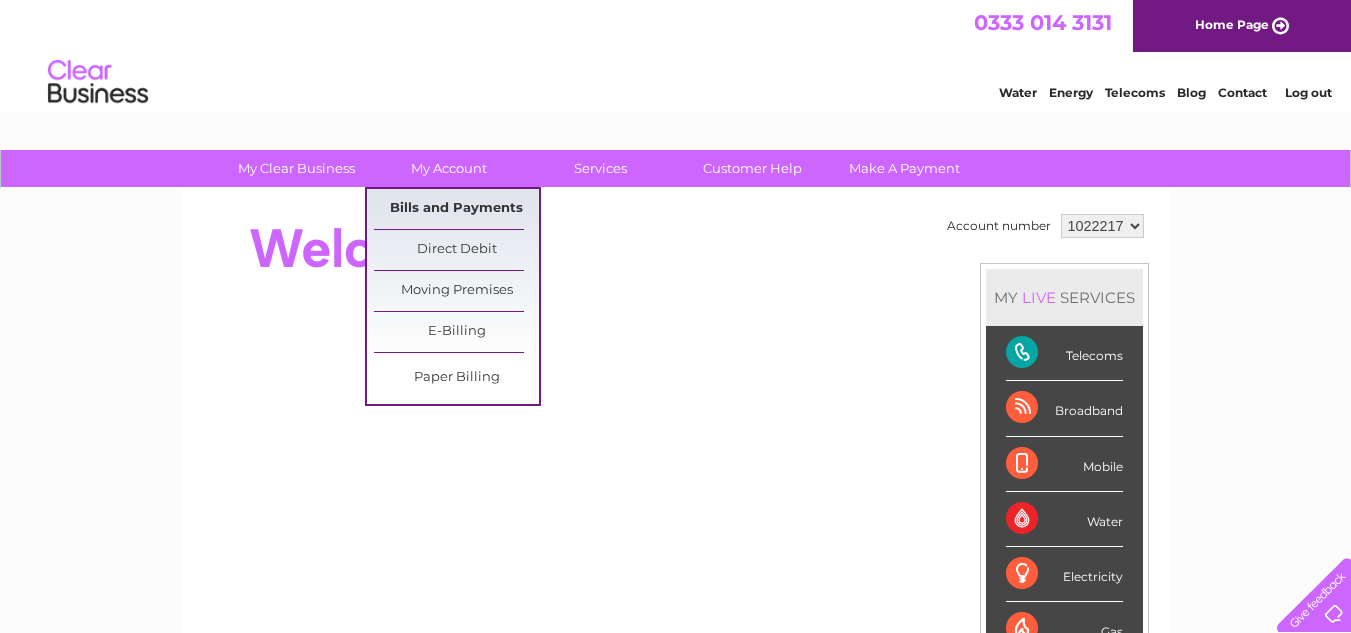 click on "Bills and Payments" at bounding box center [456, 209] 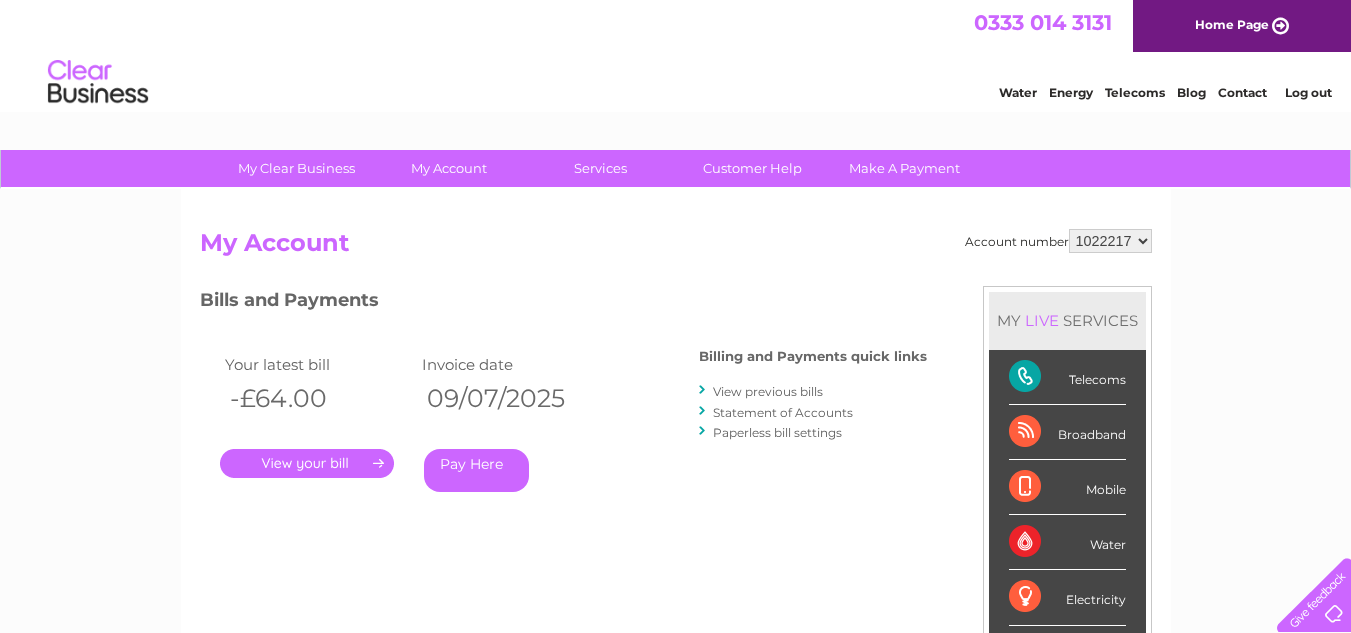 scroll, scrollTop: 0, scrollLeft: 0, axis: both 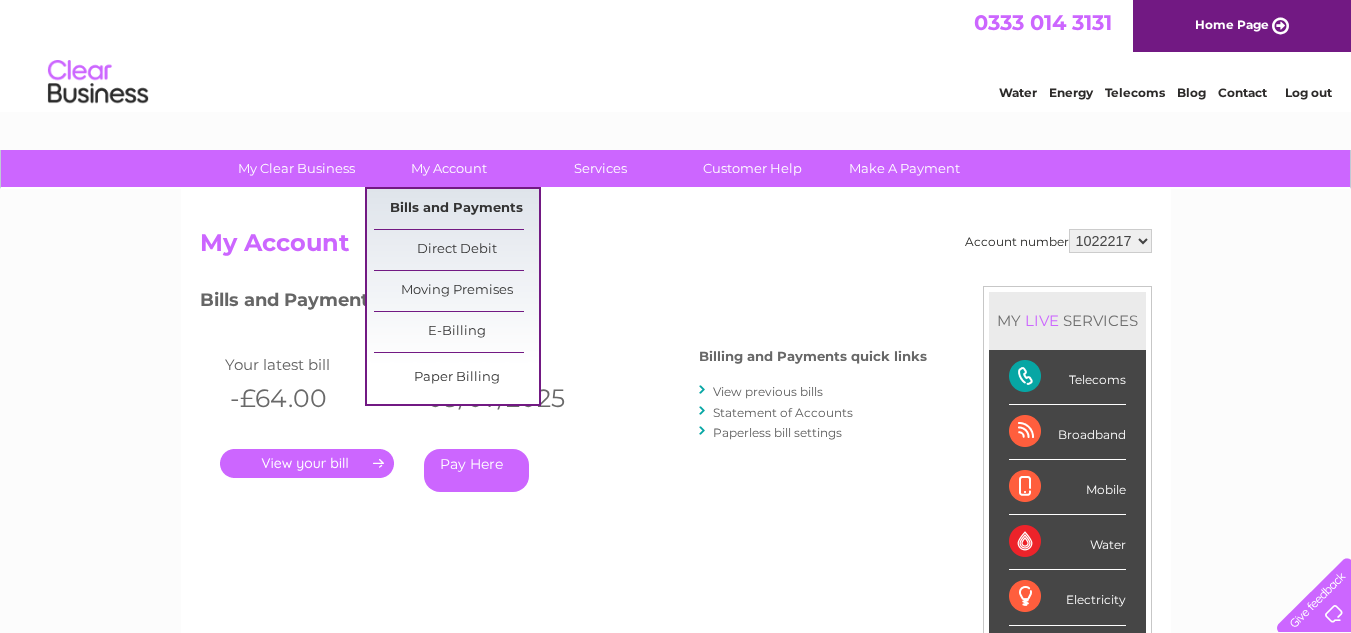 click on "Bills and Payments" at bounding box center (456, 209) 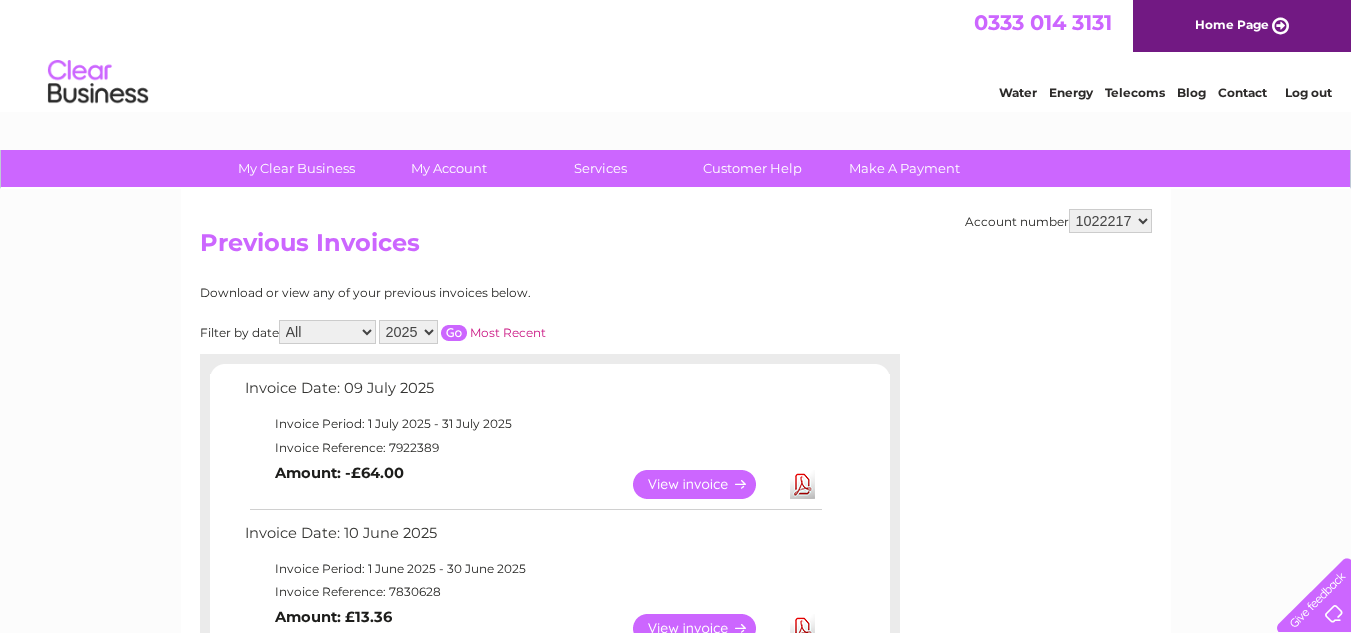 scroll, scrollTop: 0, scrollLeft: 0, axis: both 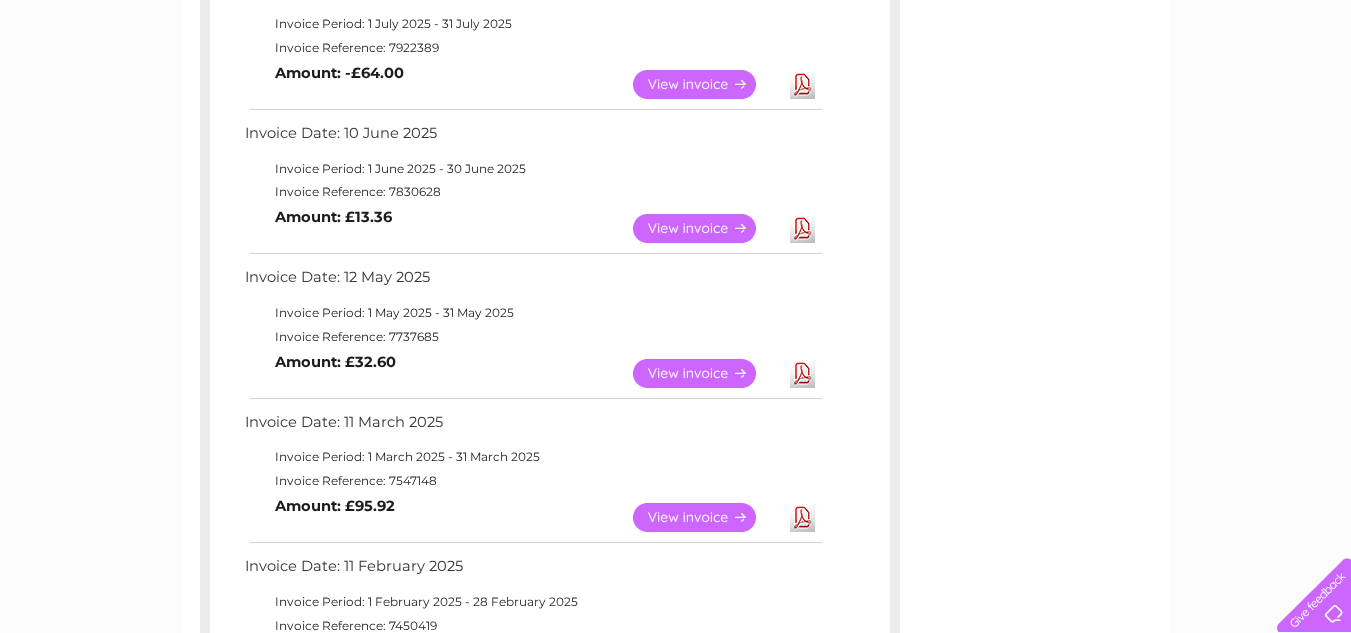 click on "Download" at bounding box center (802, 373) 